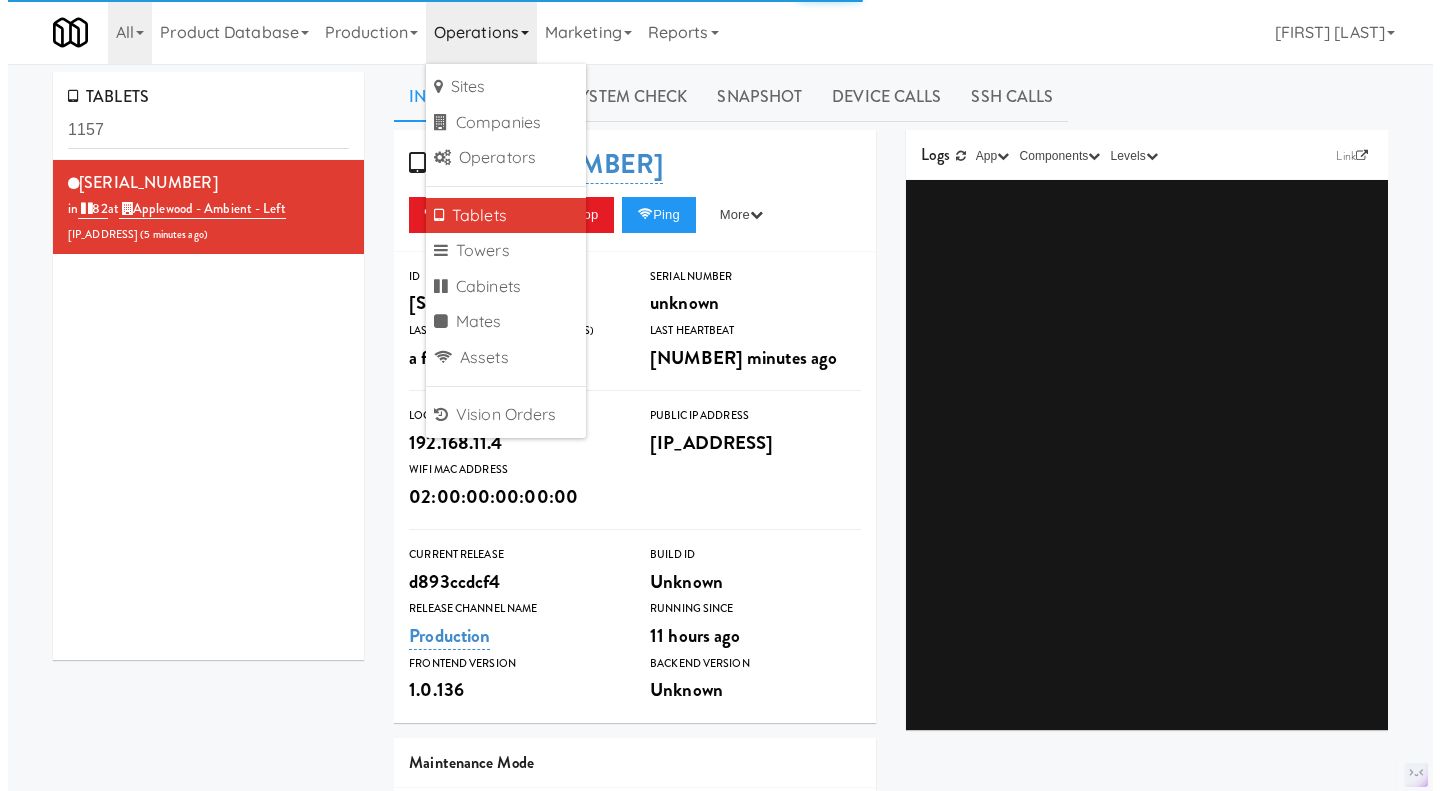 scroll, scrollTop: 0, scrollLeft: 0, axis: both 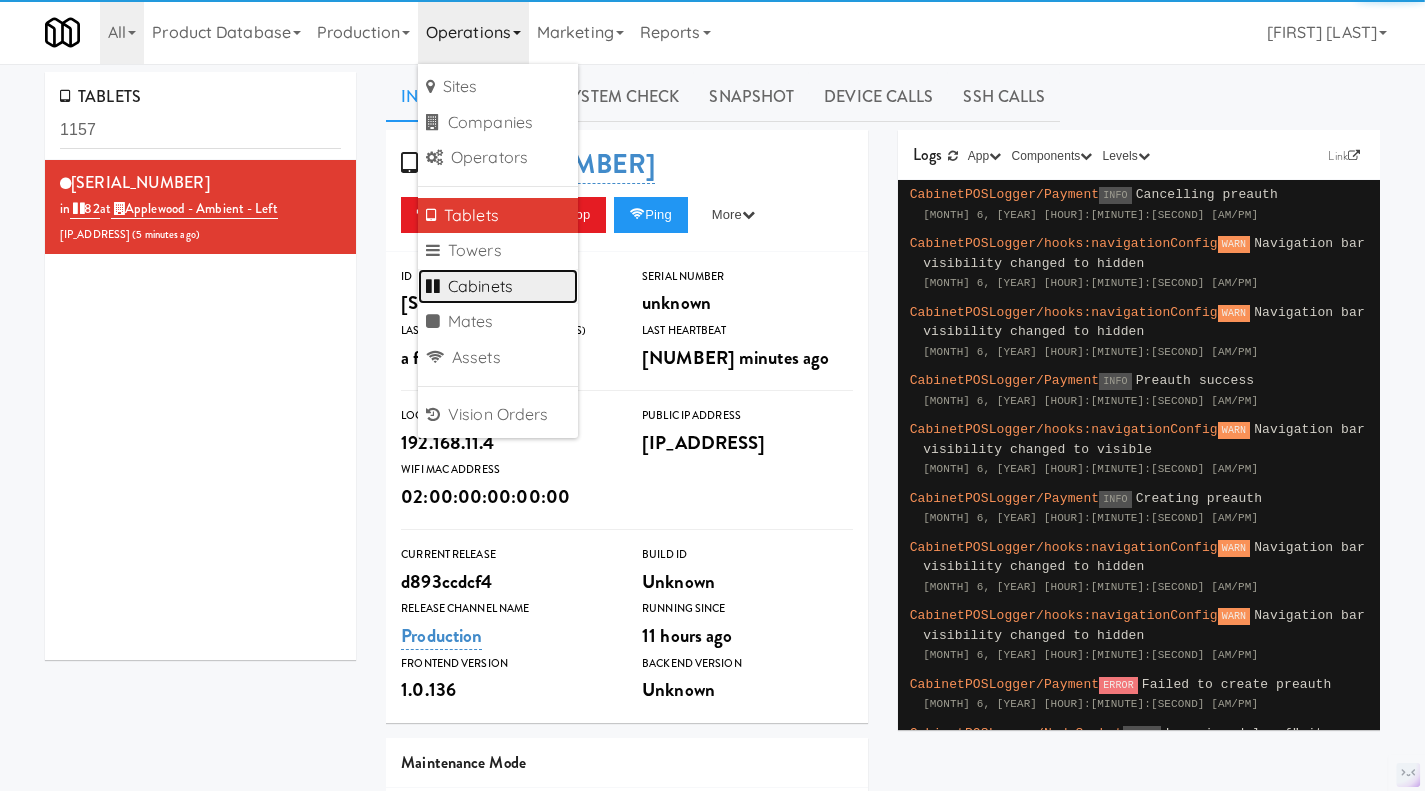 click on "Cabinets" at bounding box center (498, 287) 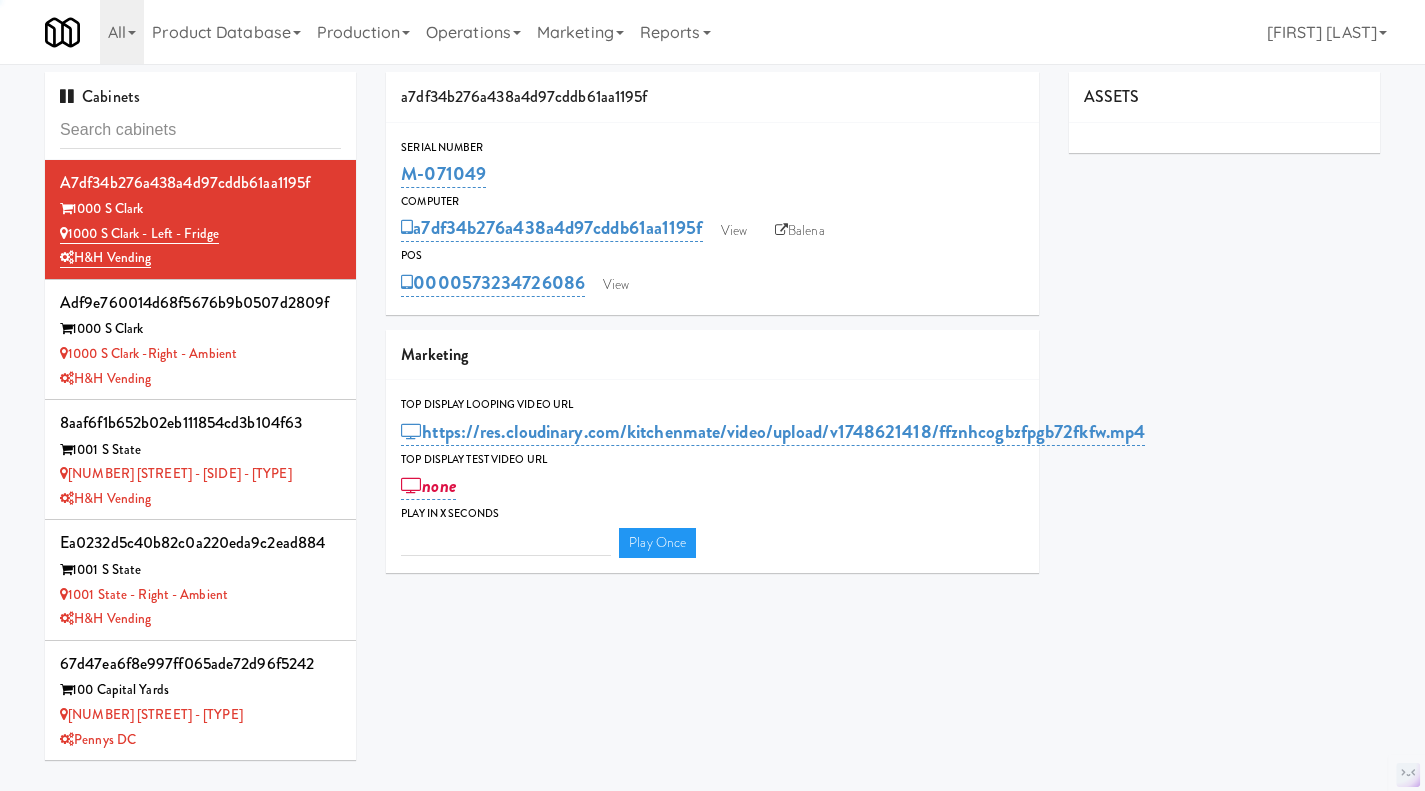 type on "3" 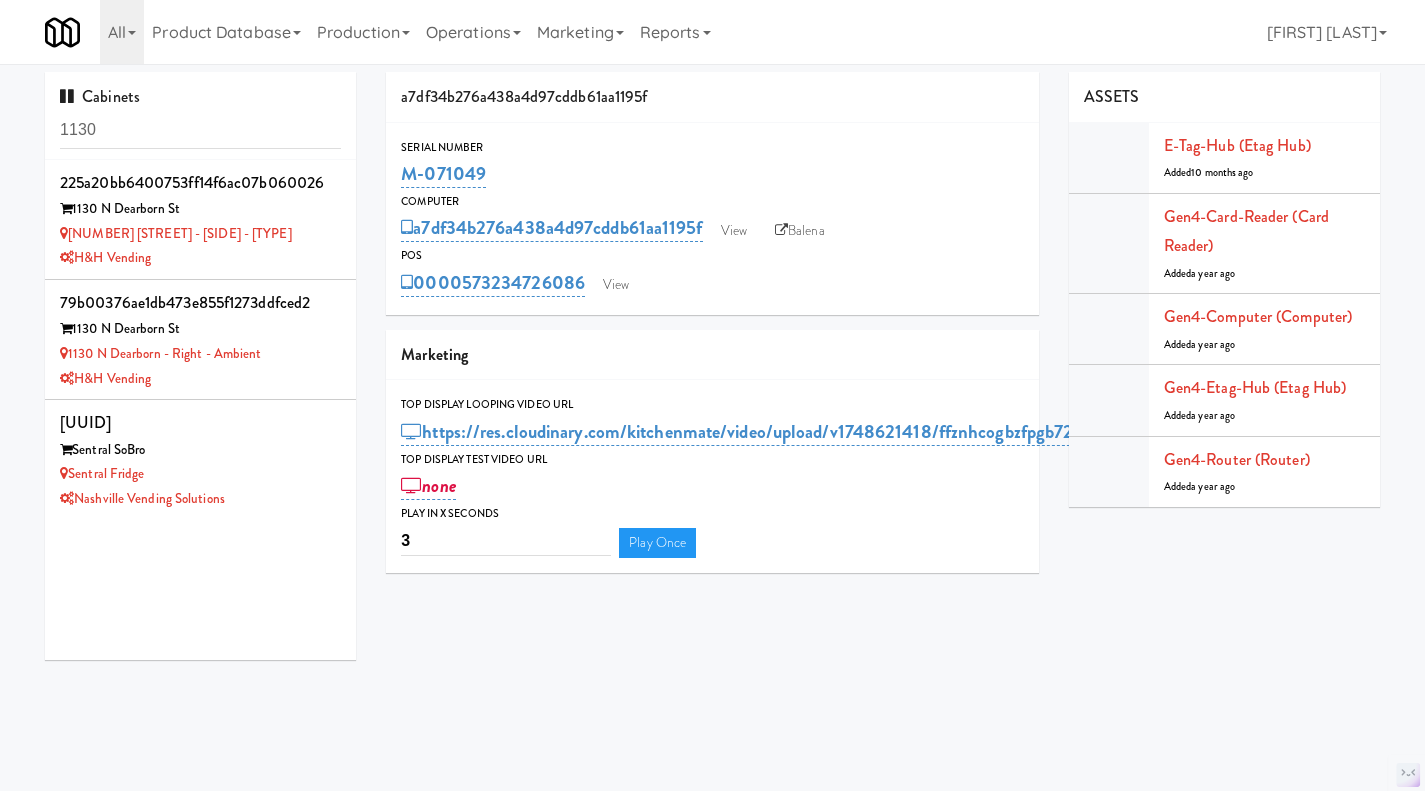 type on "1130" 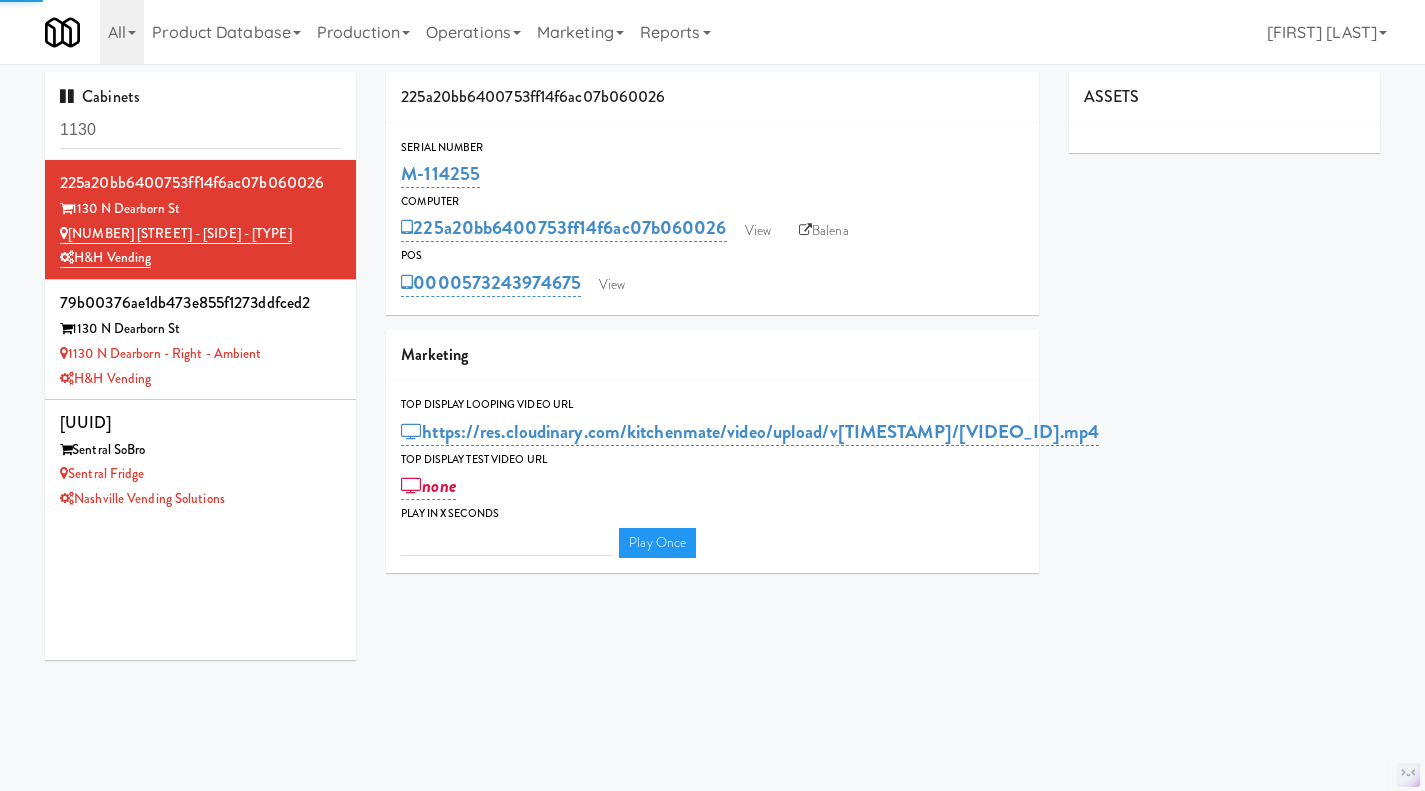 type on "3" 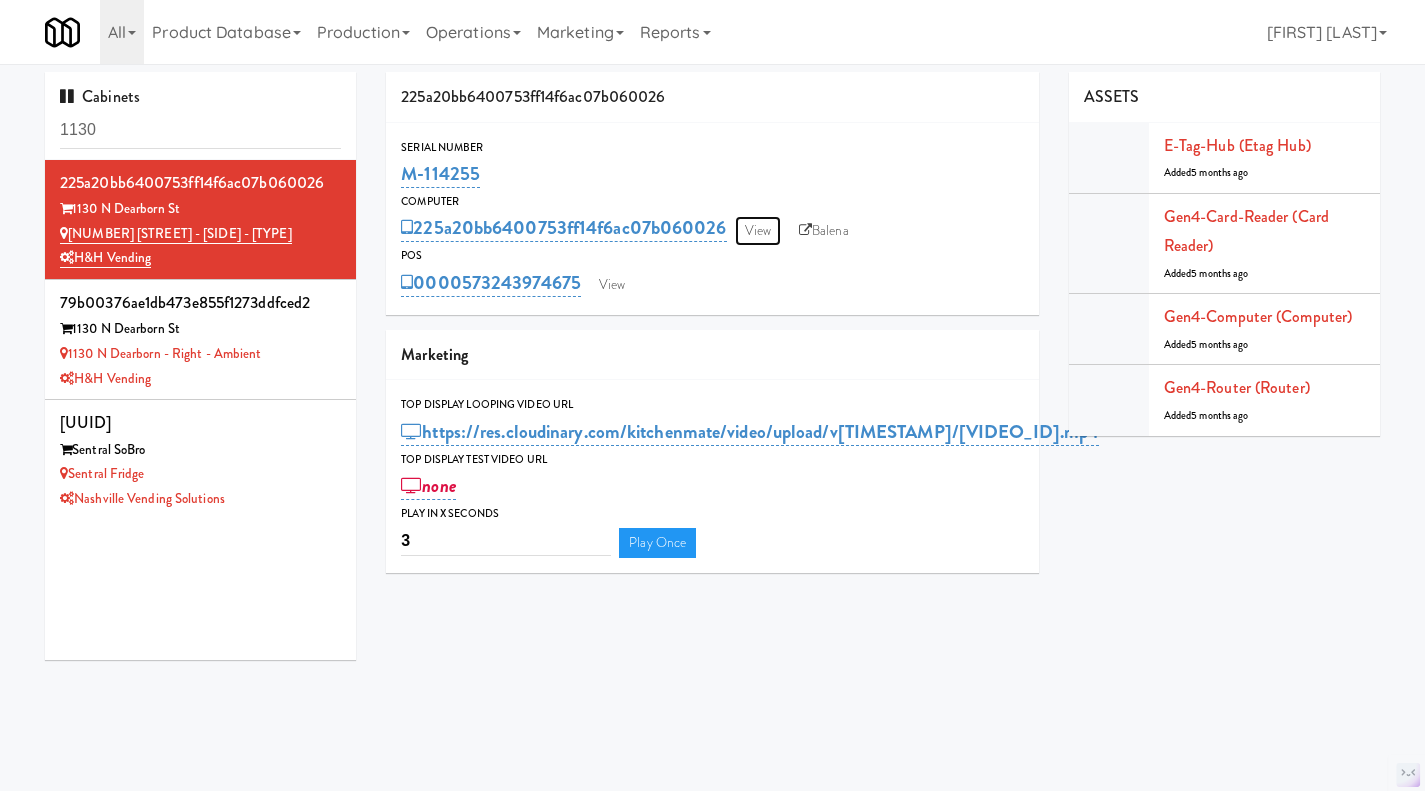 click on "View" at bounding box center [758, 231] 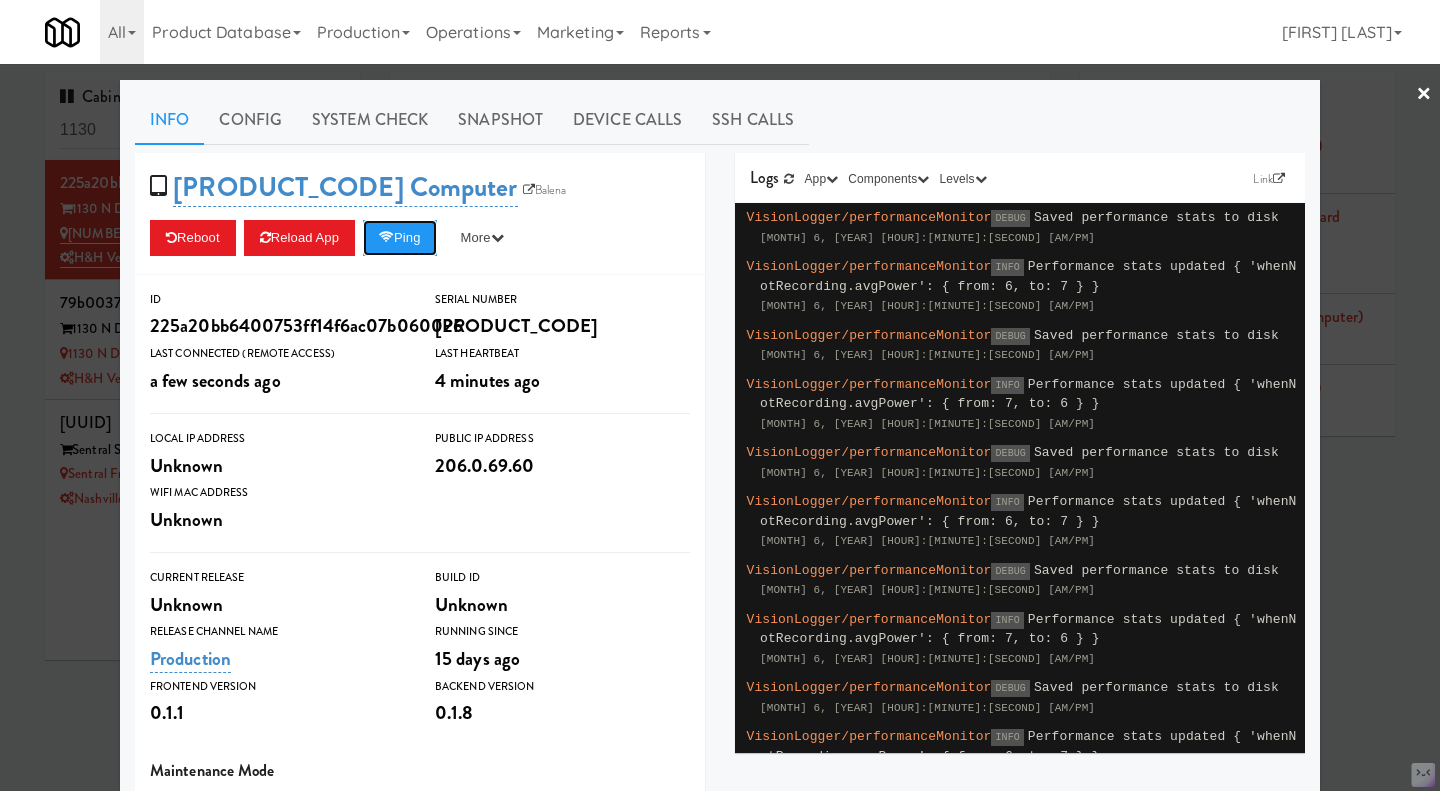 click on "Ping" at bounding box center (400, 238) 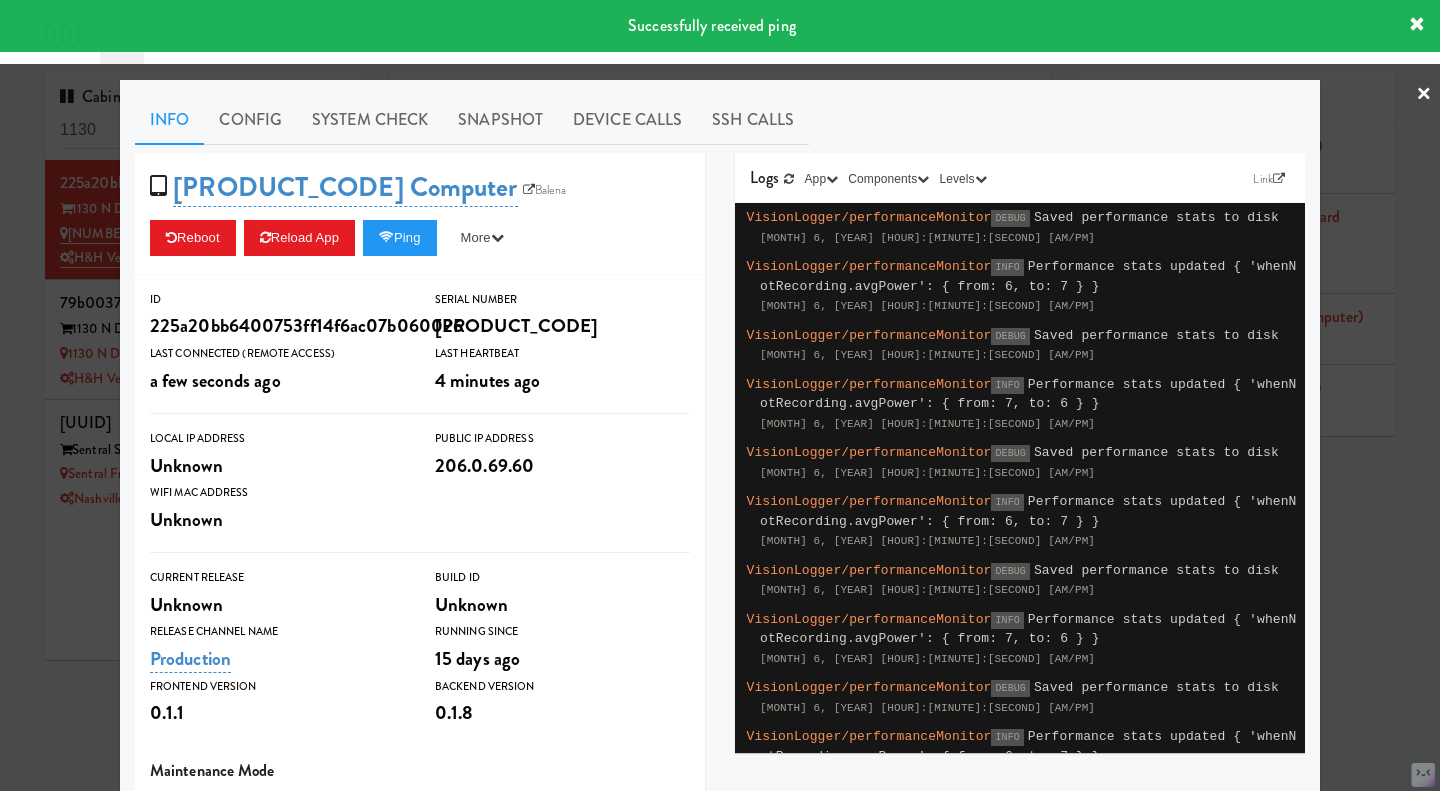 click on "System Check" at bounding box center [370, 120] 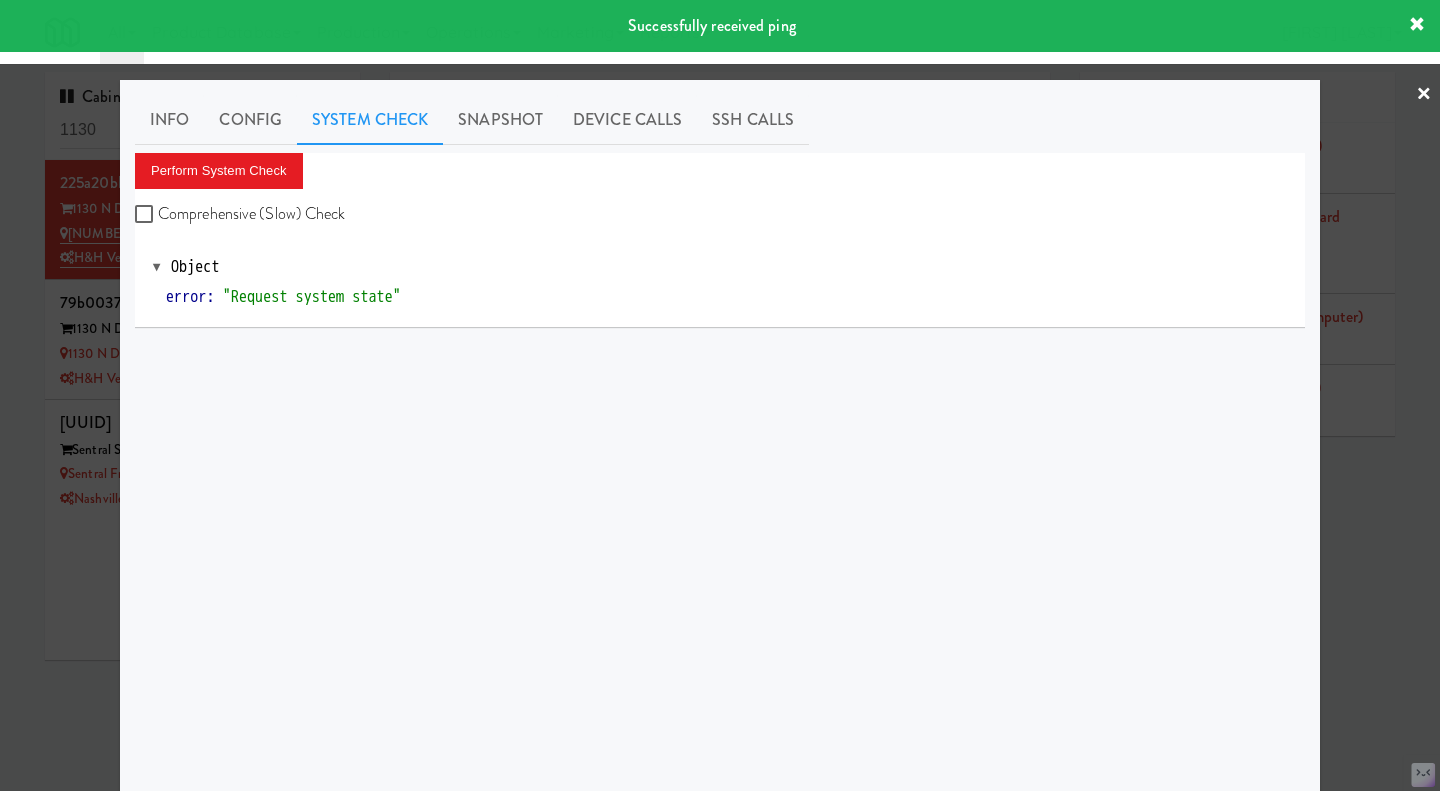 click on "Comprehensive (Slow) Check" at bounding box center (240, 214) 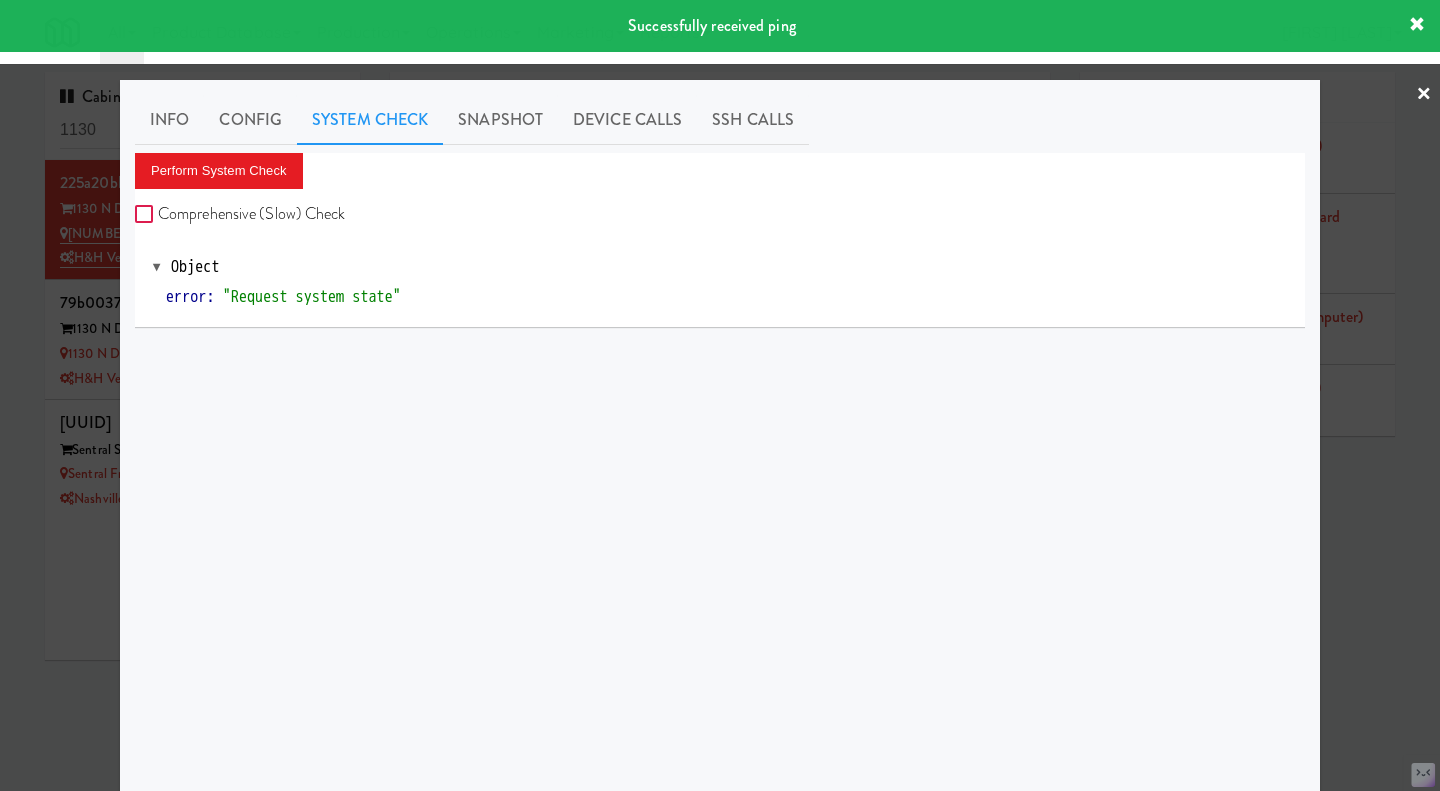 click on "Comprehensive (Slow) Check" at bounding box center [146, 215] 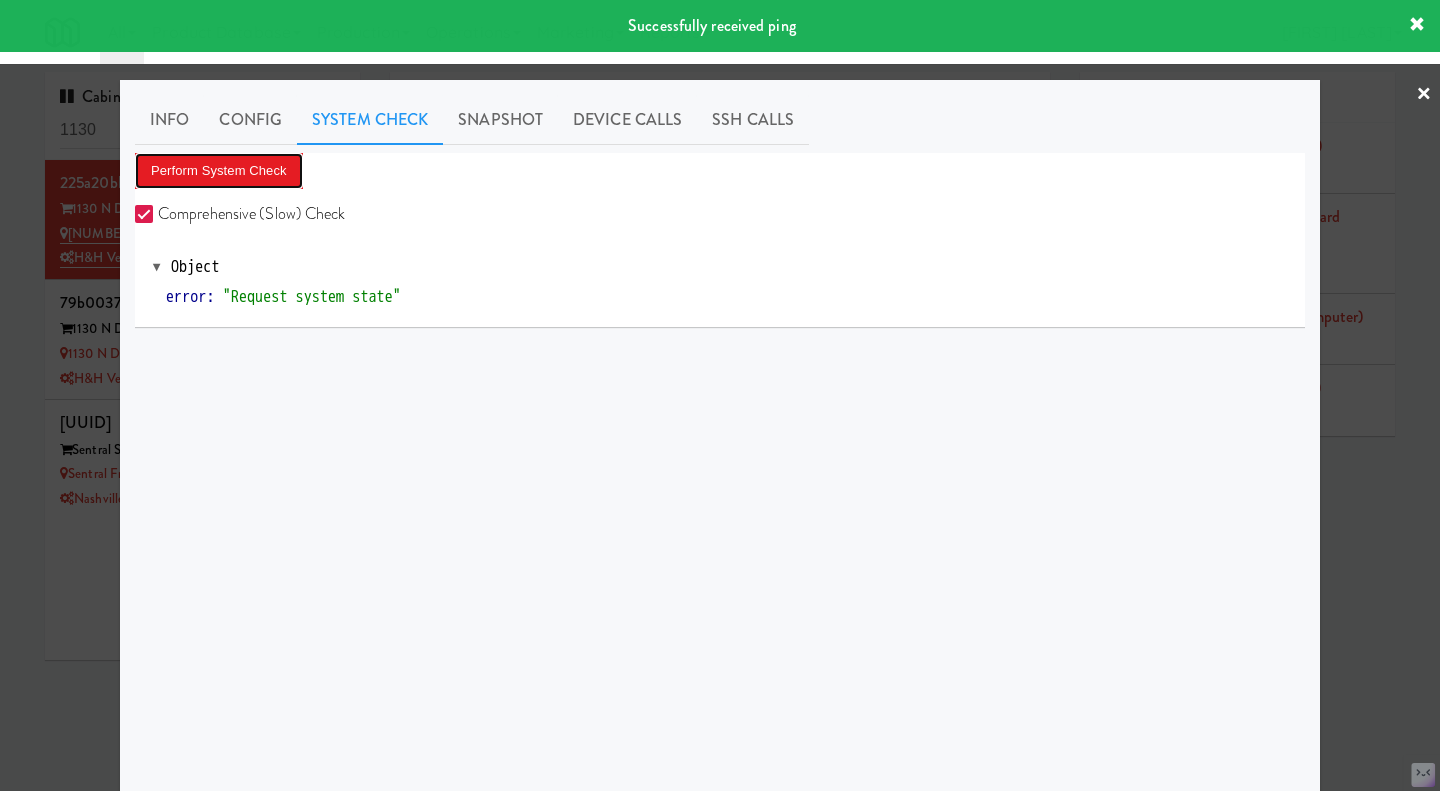 click on "Perform System Check" at bounding box center [219, 171] 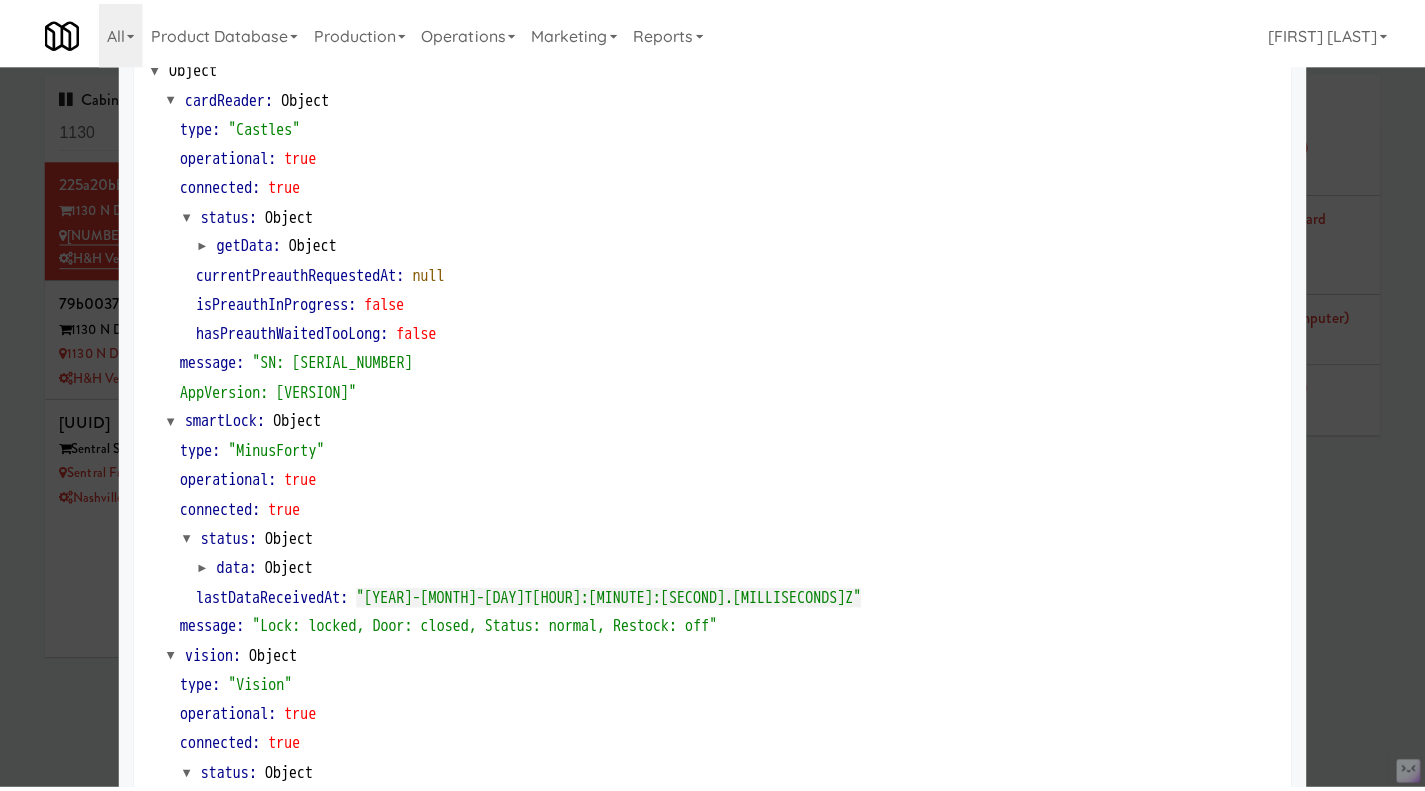 scroll, scrollTop: 200, scrollLeft: 0, axis: vertical 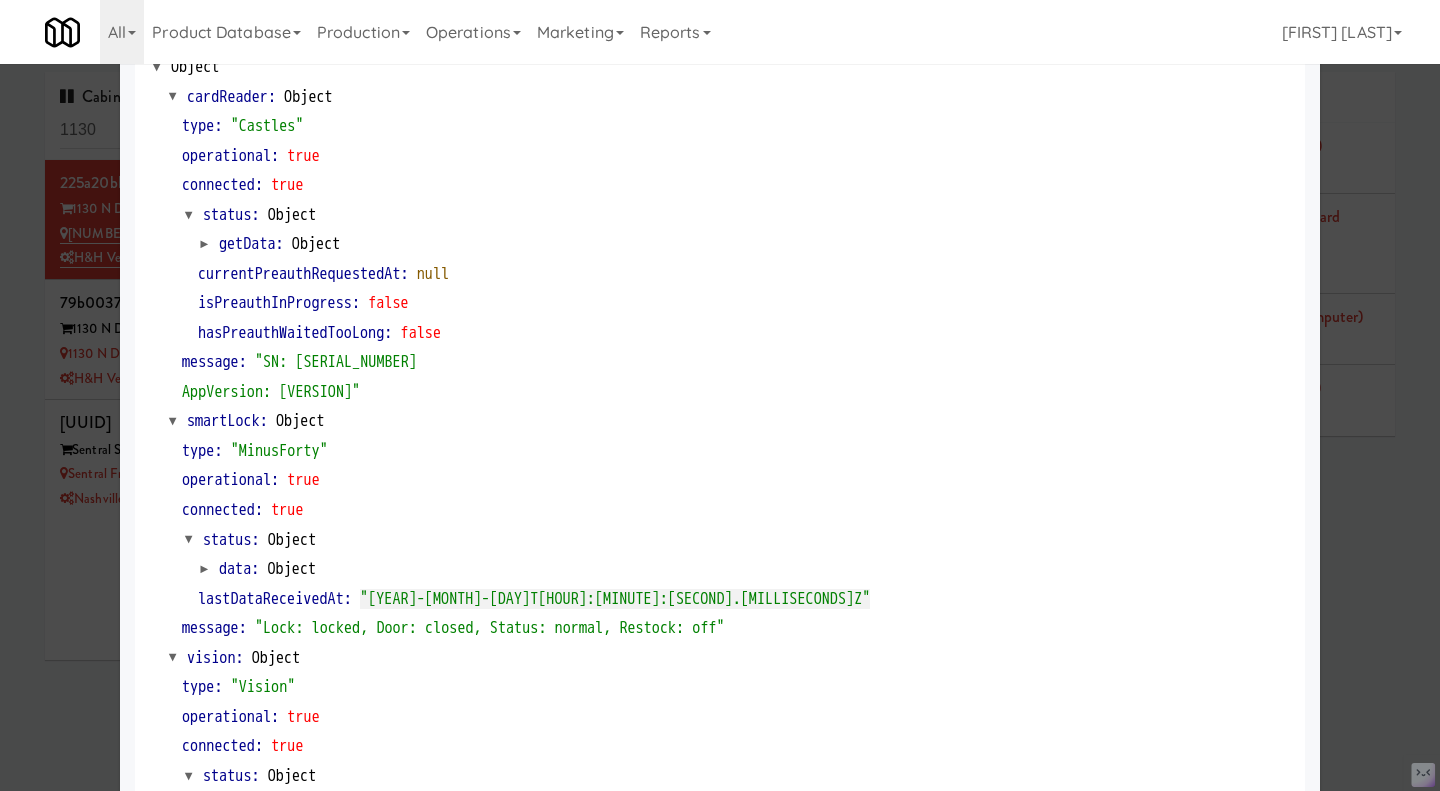 click at bounding box center (720, 395) 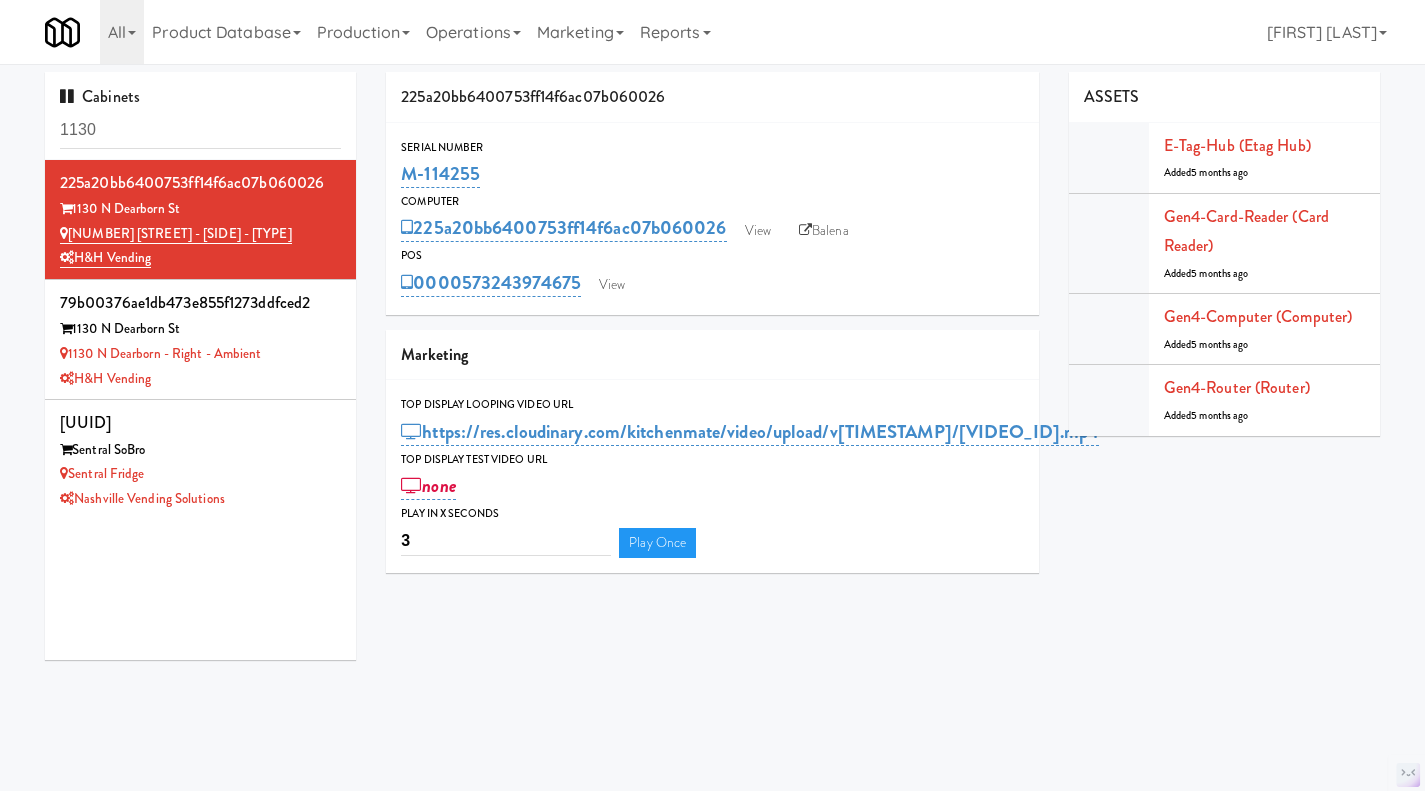 click on "0000573243974675 View" at bounding box center [712, 283] 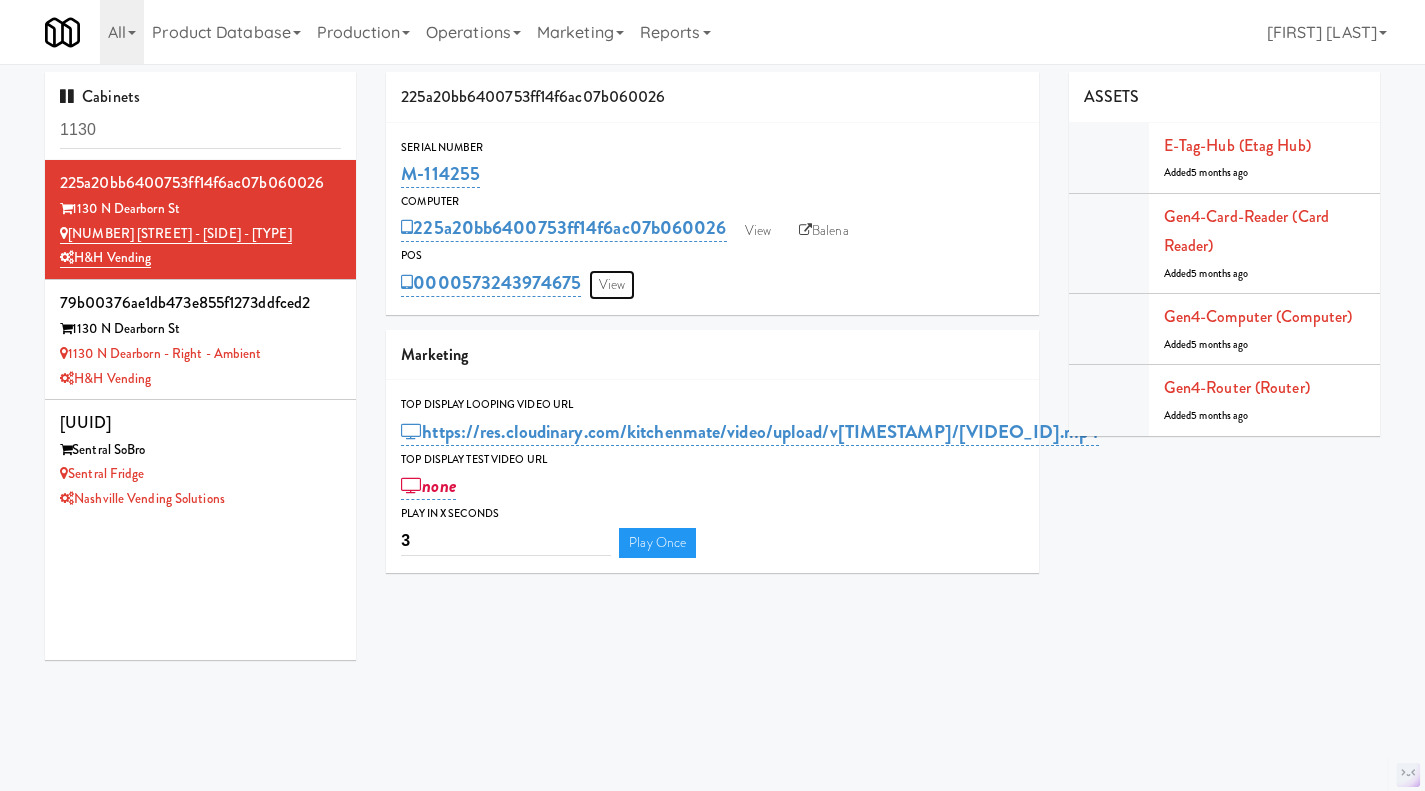 click on "View" at bounding box center [612, 285] 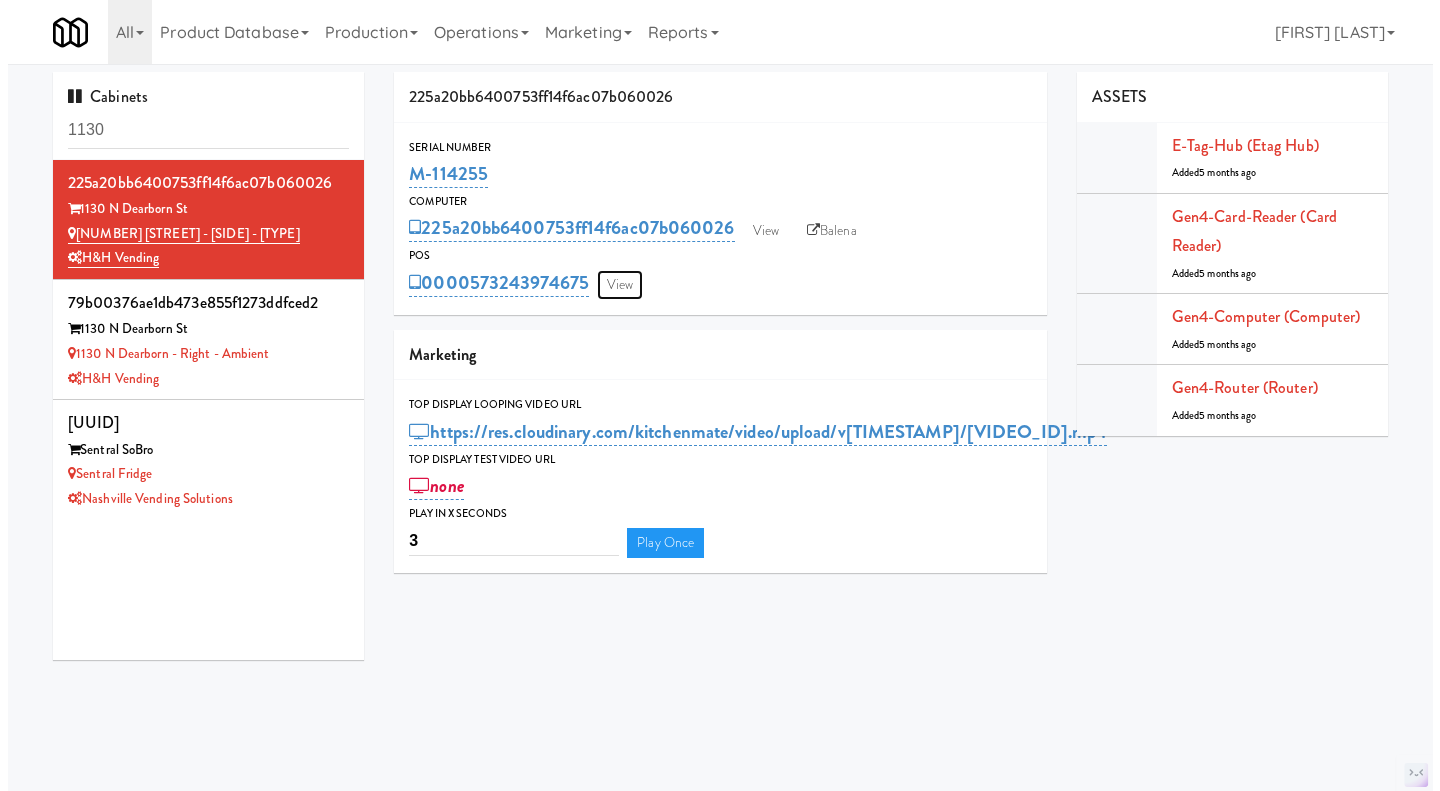 scroll, scrollTop: 0, scrollLeft: 0, axis: both 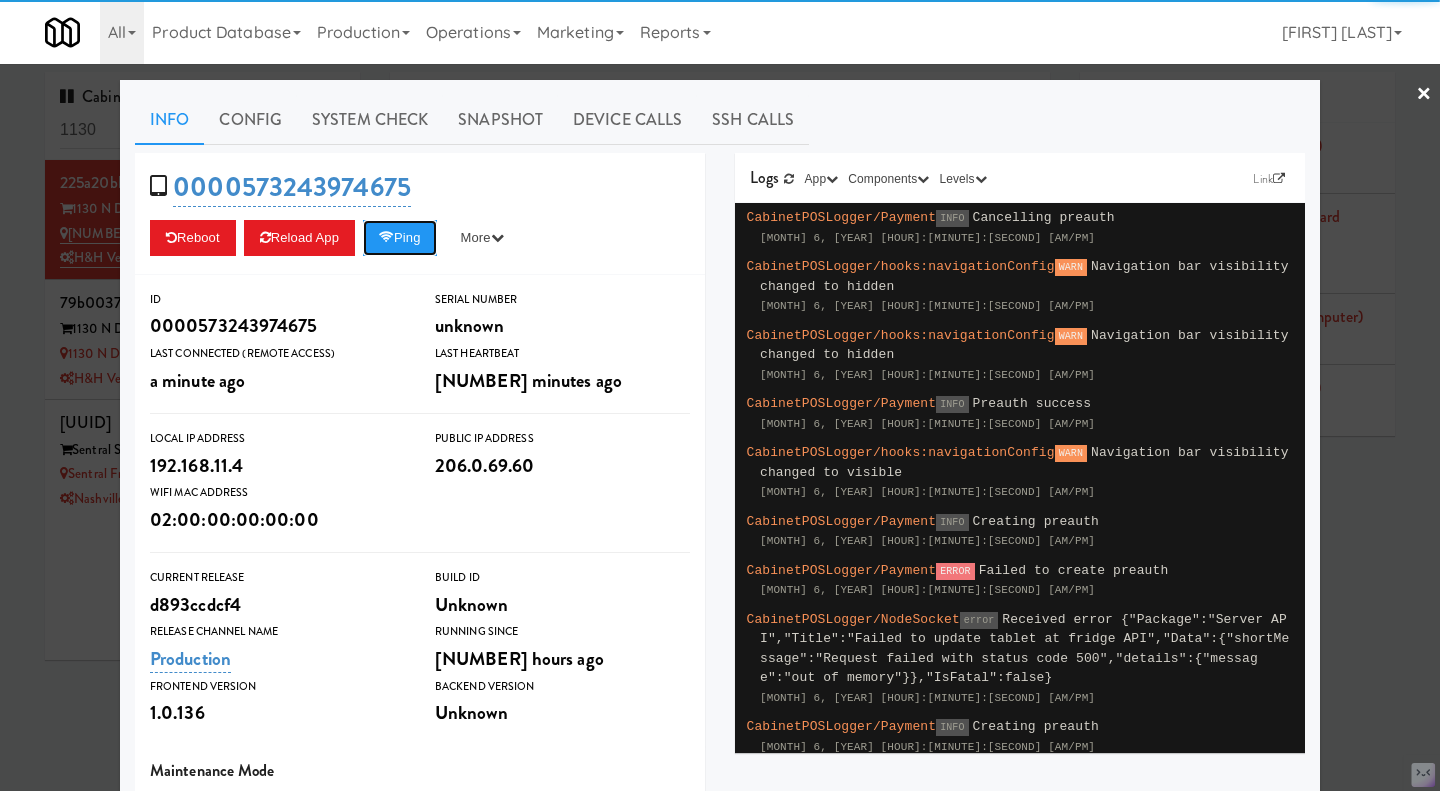 click on "Ping" at bounding box center (400, 238) 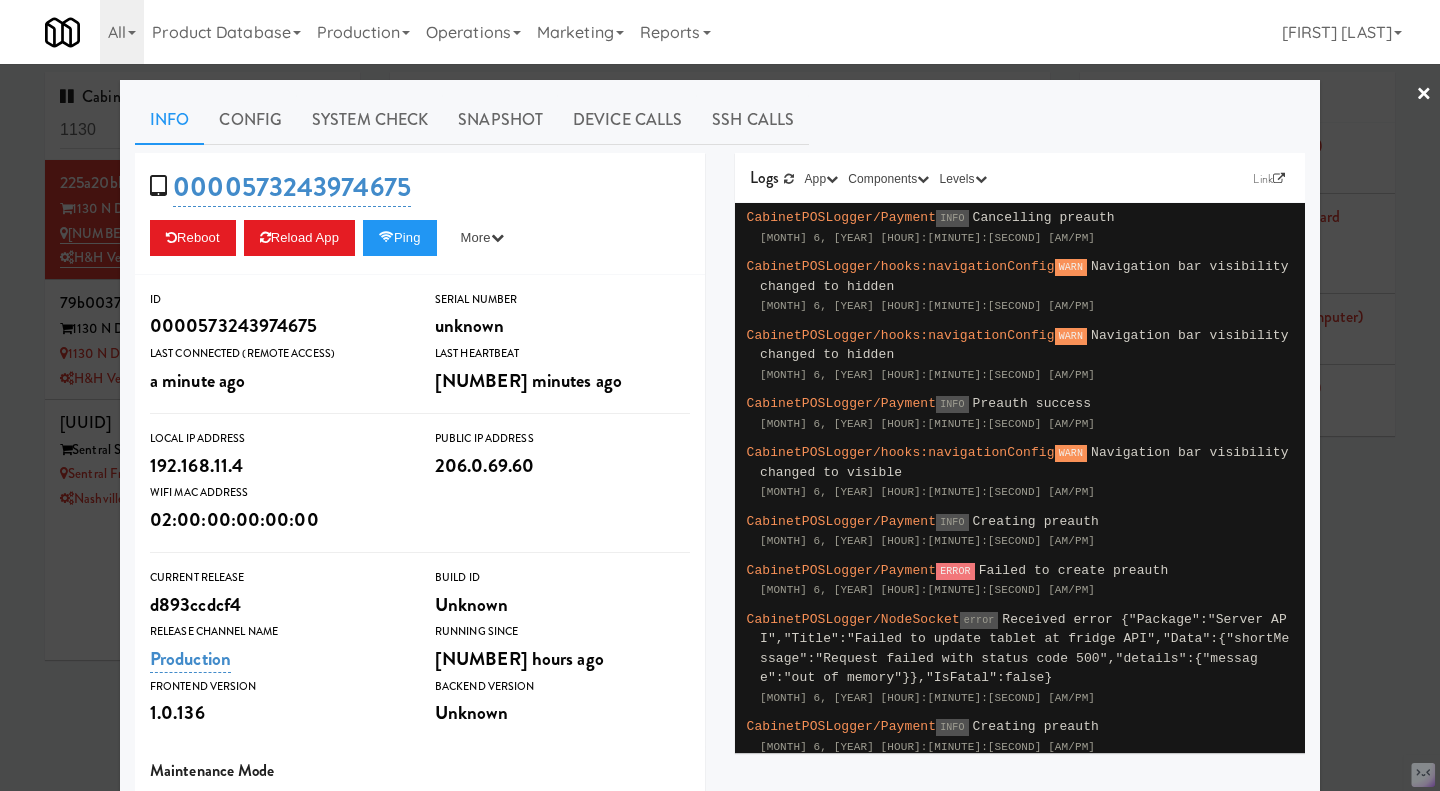 click on "System Check" at bounding box center [370, 120] 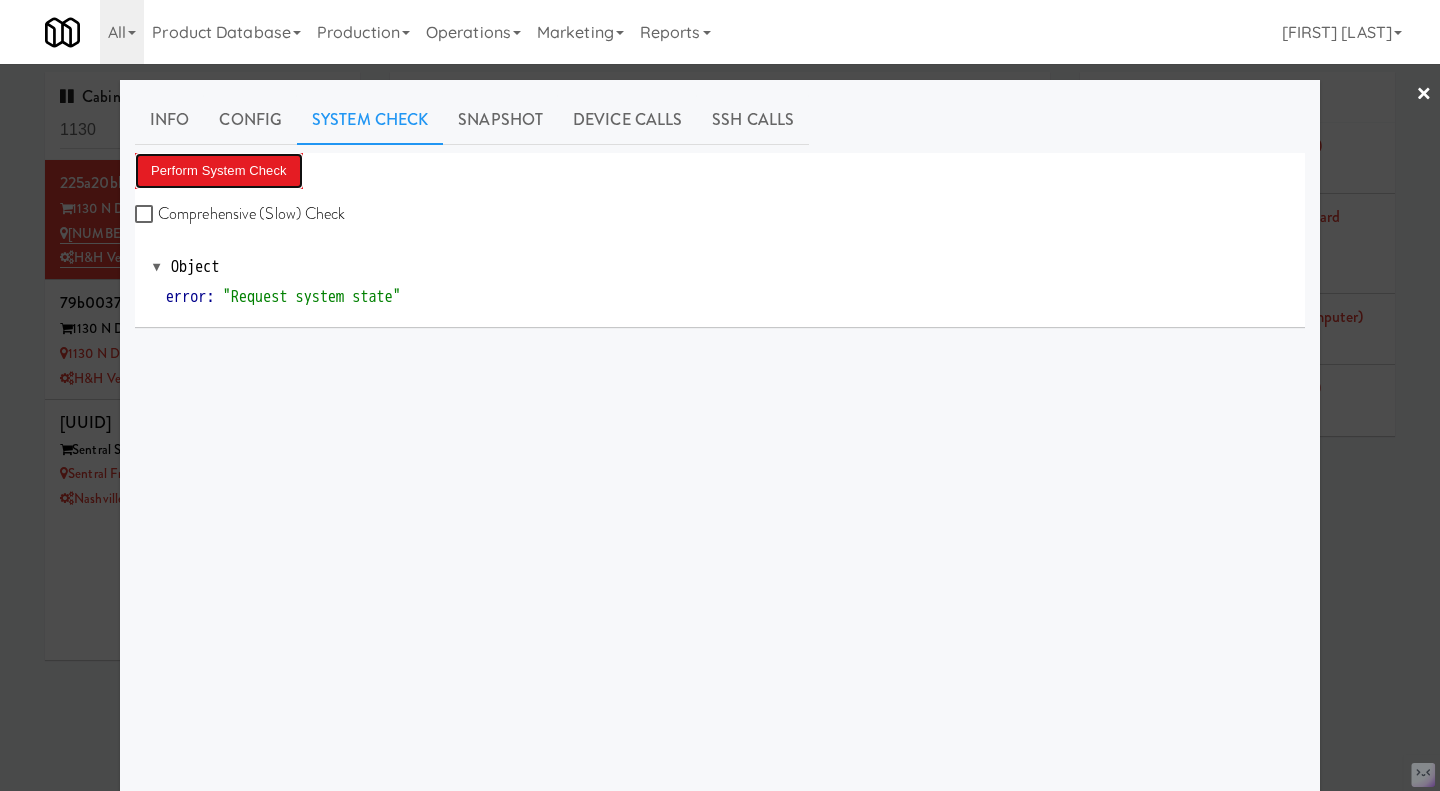 click on "Perform System Check" at bounding box center (219, 171) 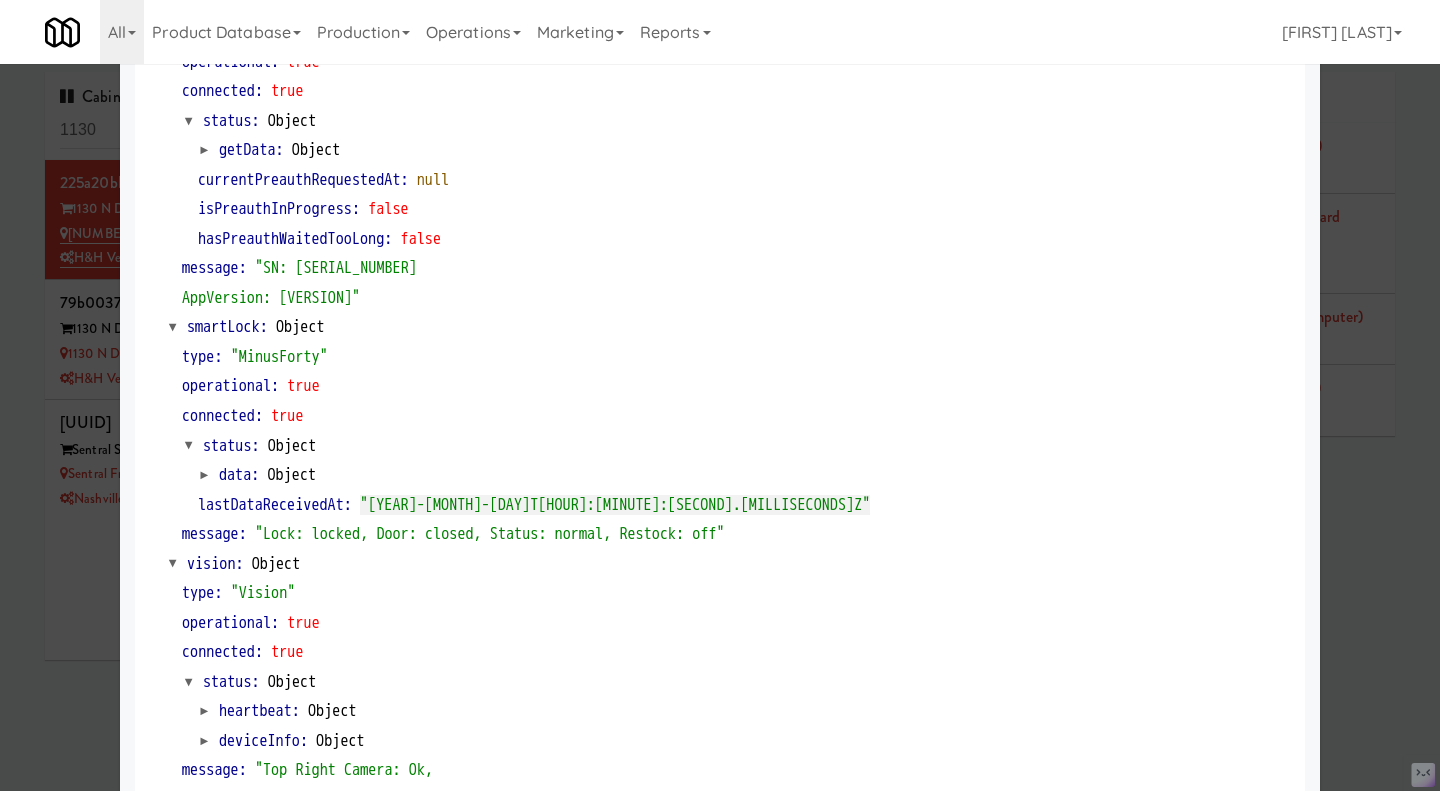 scroll, scrollTop: 299, scrollLeft: 0, axis: vertical 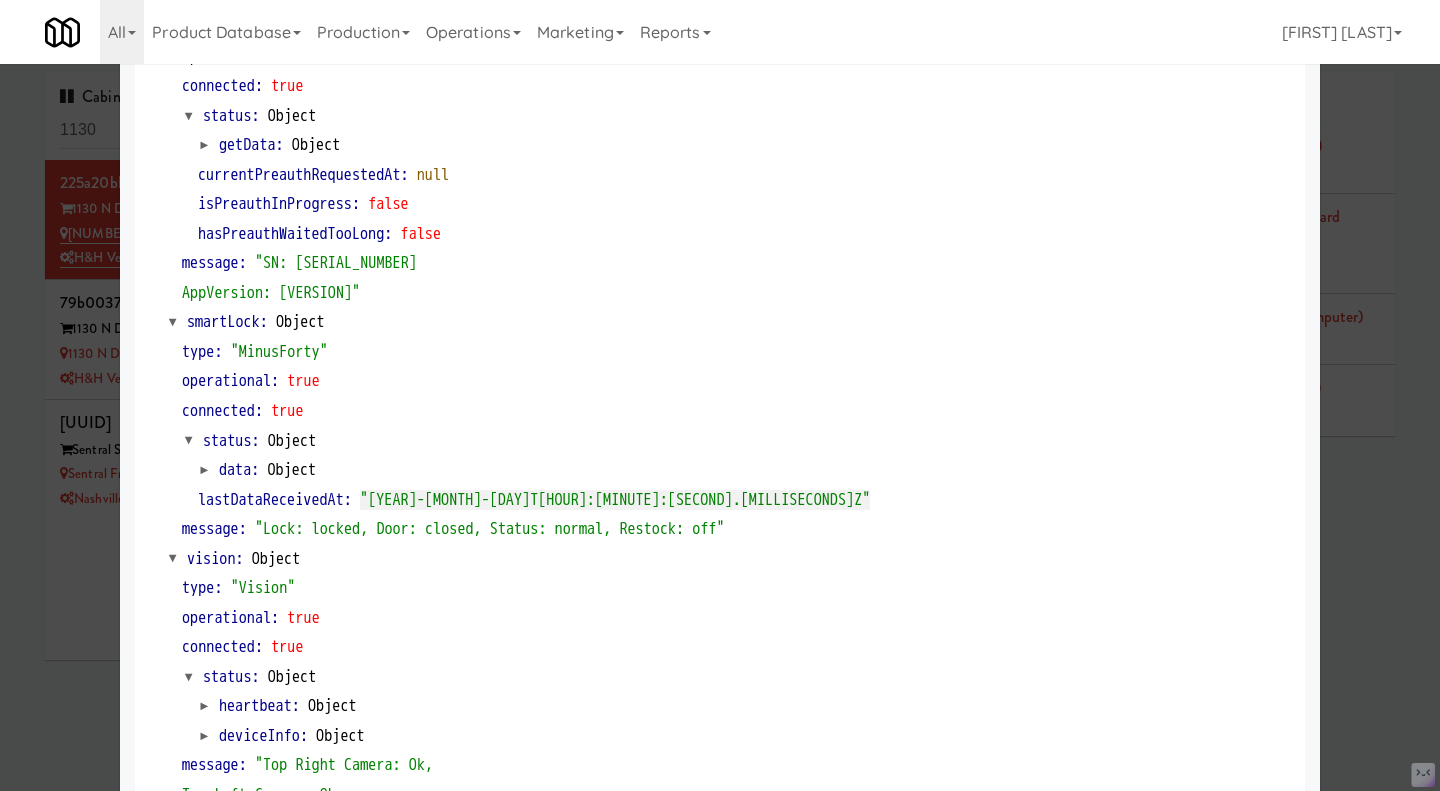 drag, startPoint x: 59, startPoint y: 581, endPoint x: 69, endPoint y: 562, distance: 21.470911 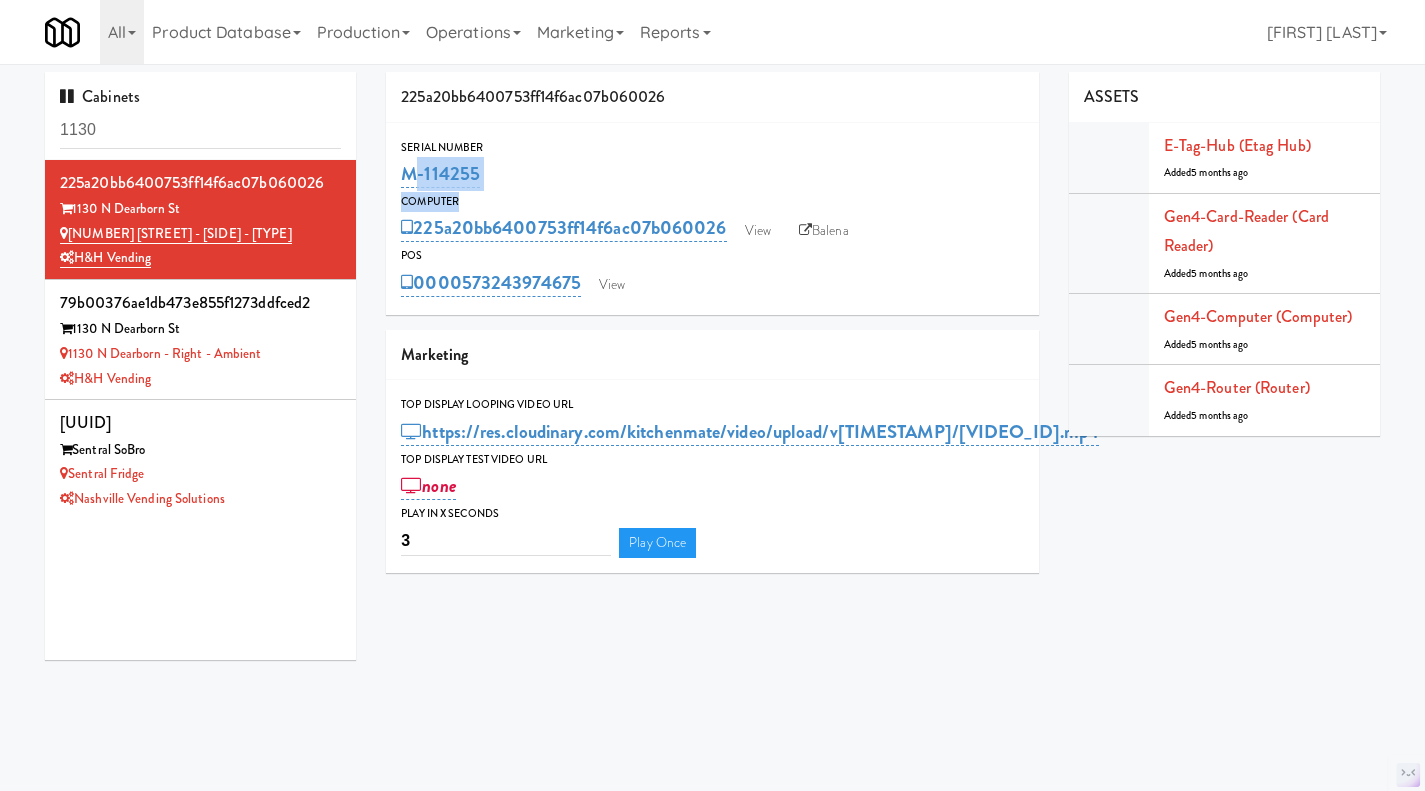 drag, startPoint x: 500, startPoint y: 192, endPoint x: 406, endPoint y: 181, distance: 94.641426 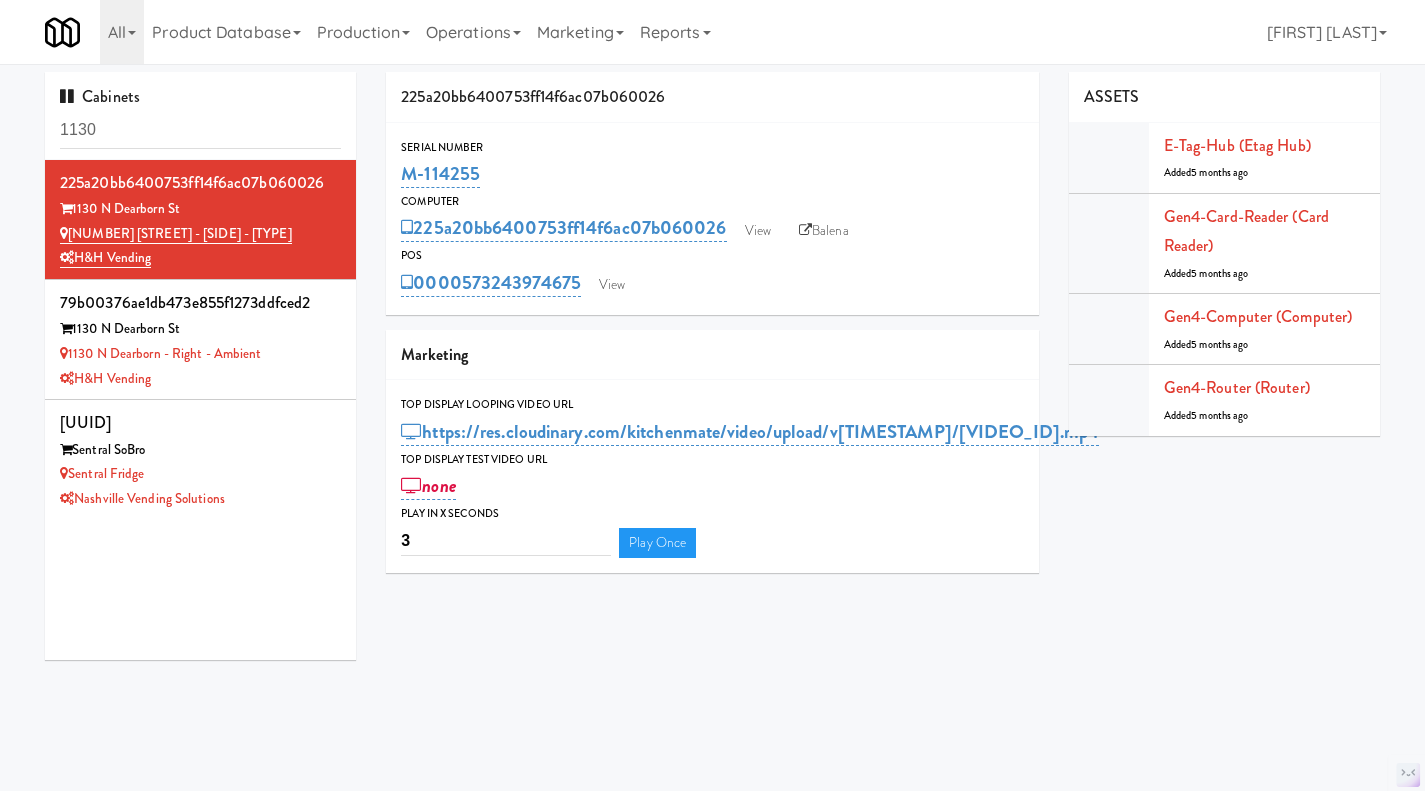 drag, startPoint x: 508, startPoint y: 173, endPoint x: 403, endPoint y: 173, distance: 105 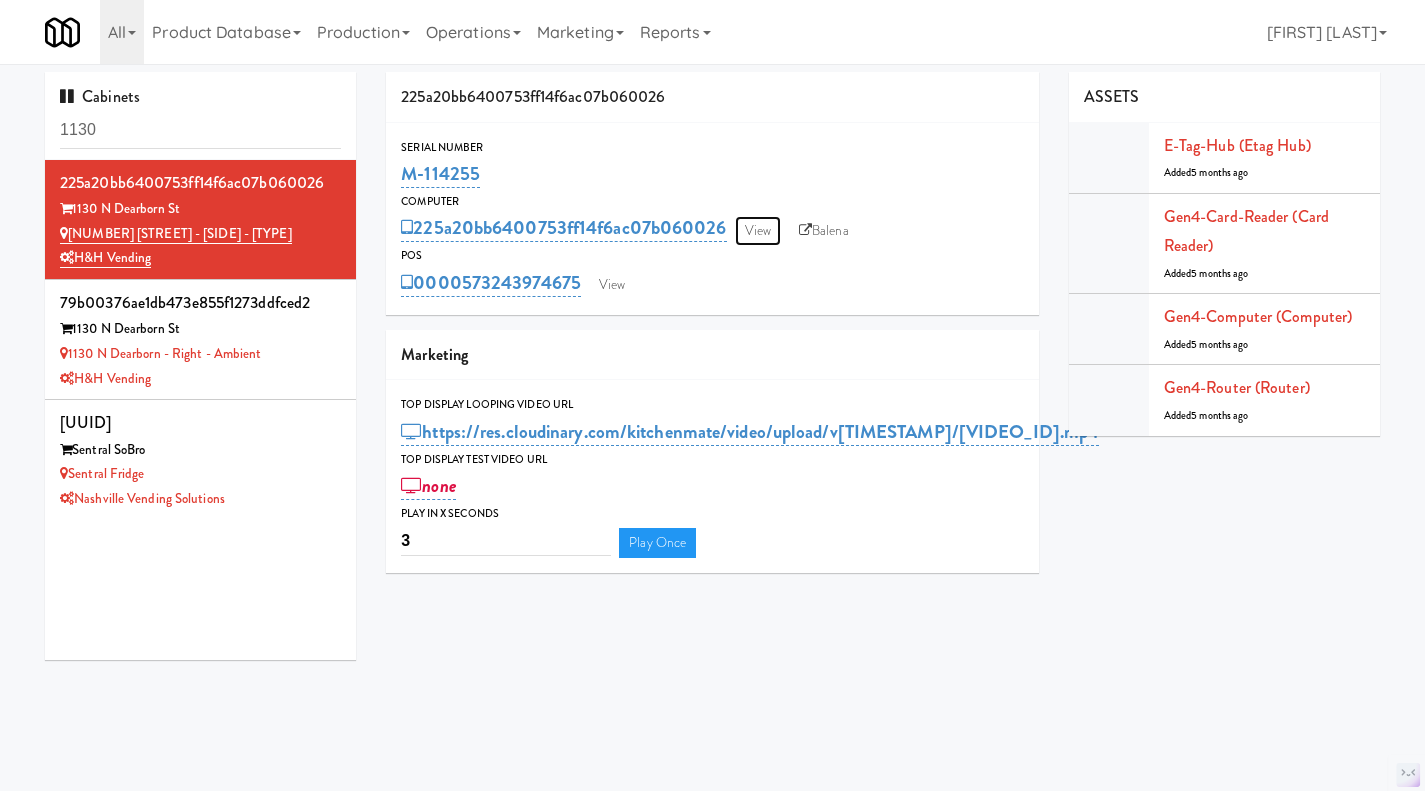 click on "View" at bounding box center [758, 231] 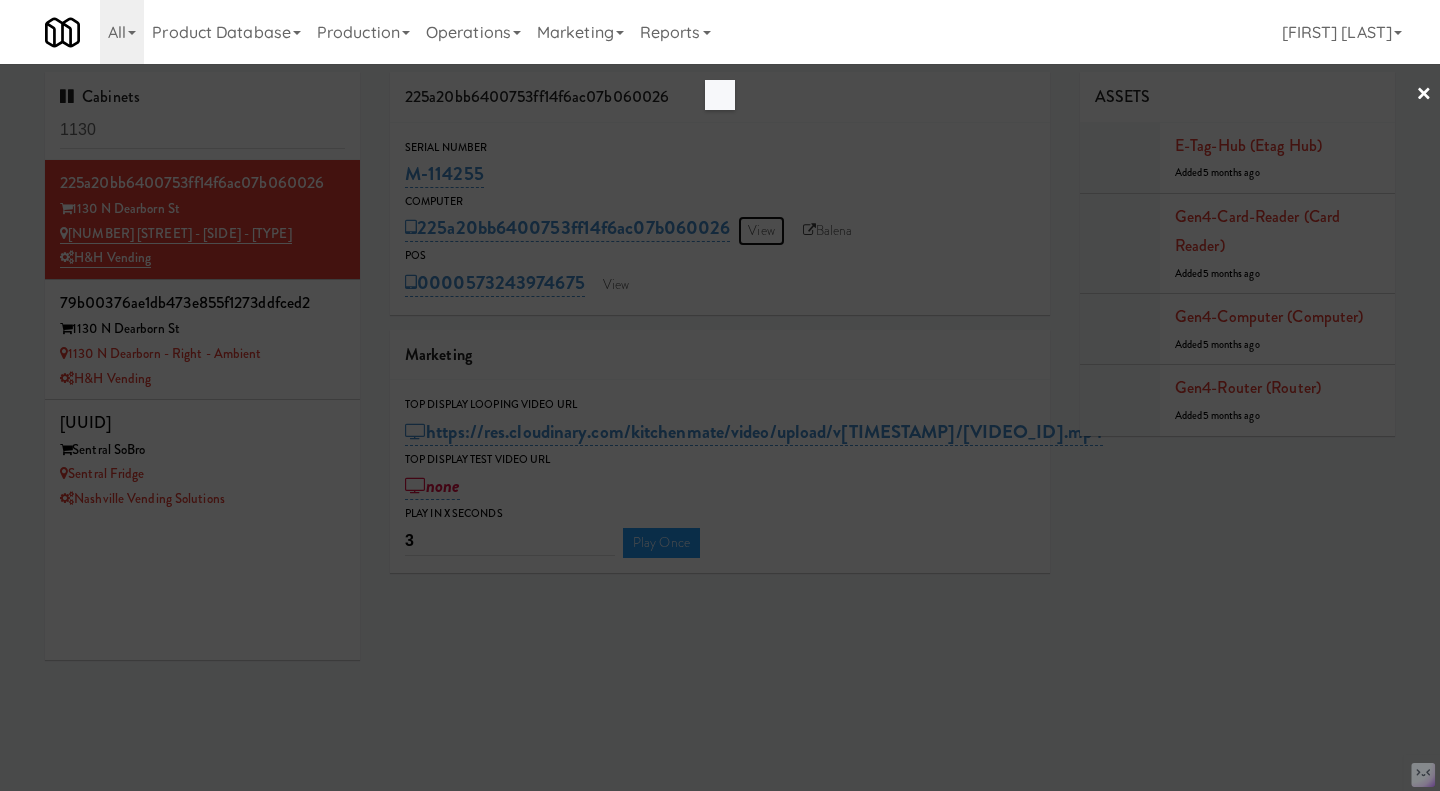 scroll, scrollTop: 0, scrollLeft: 0, axis: both 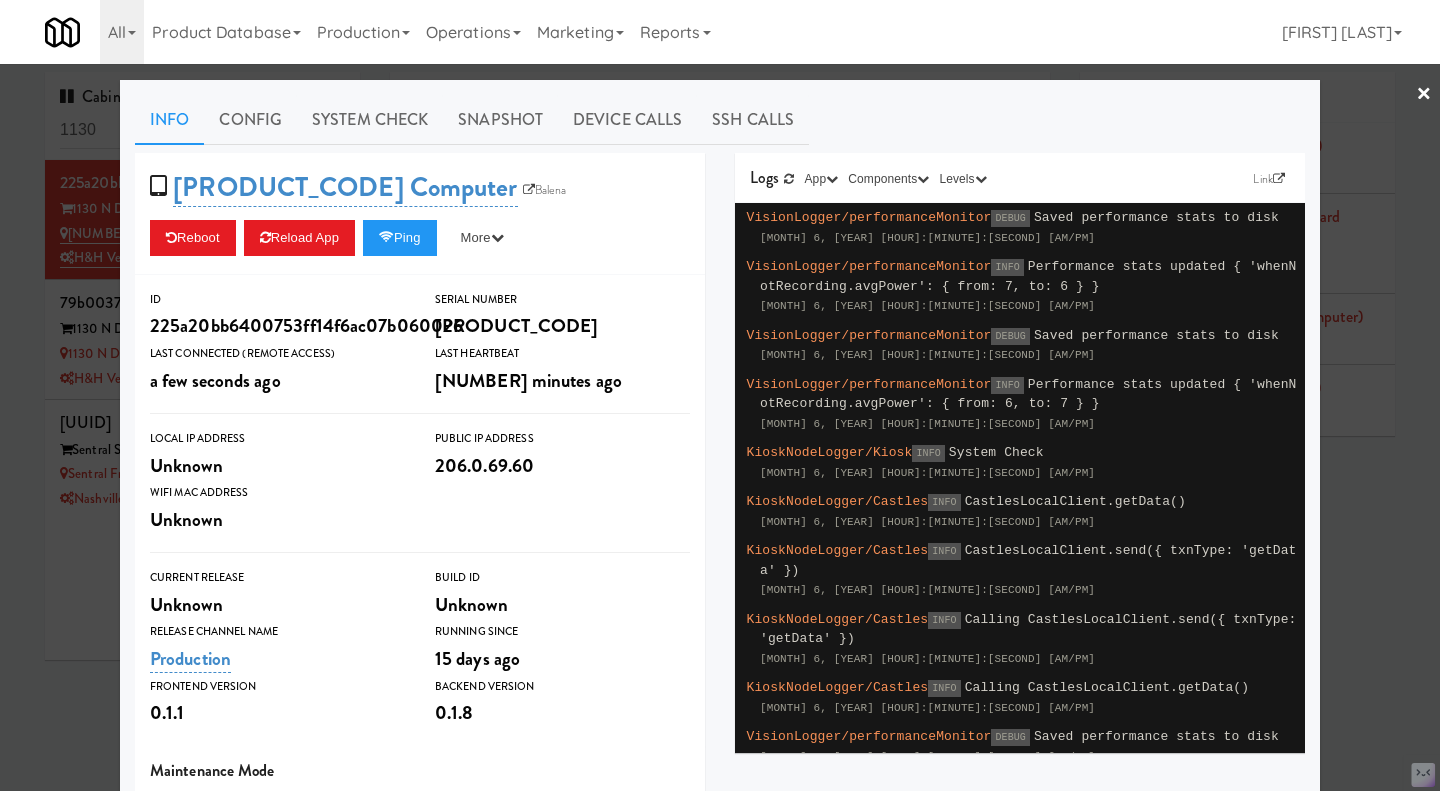 click on "System Check" at bounding box center [370, 120] 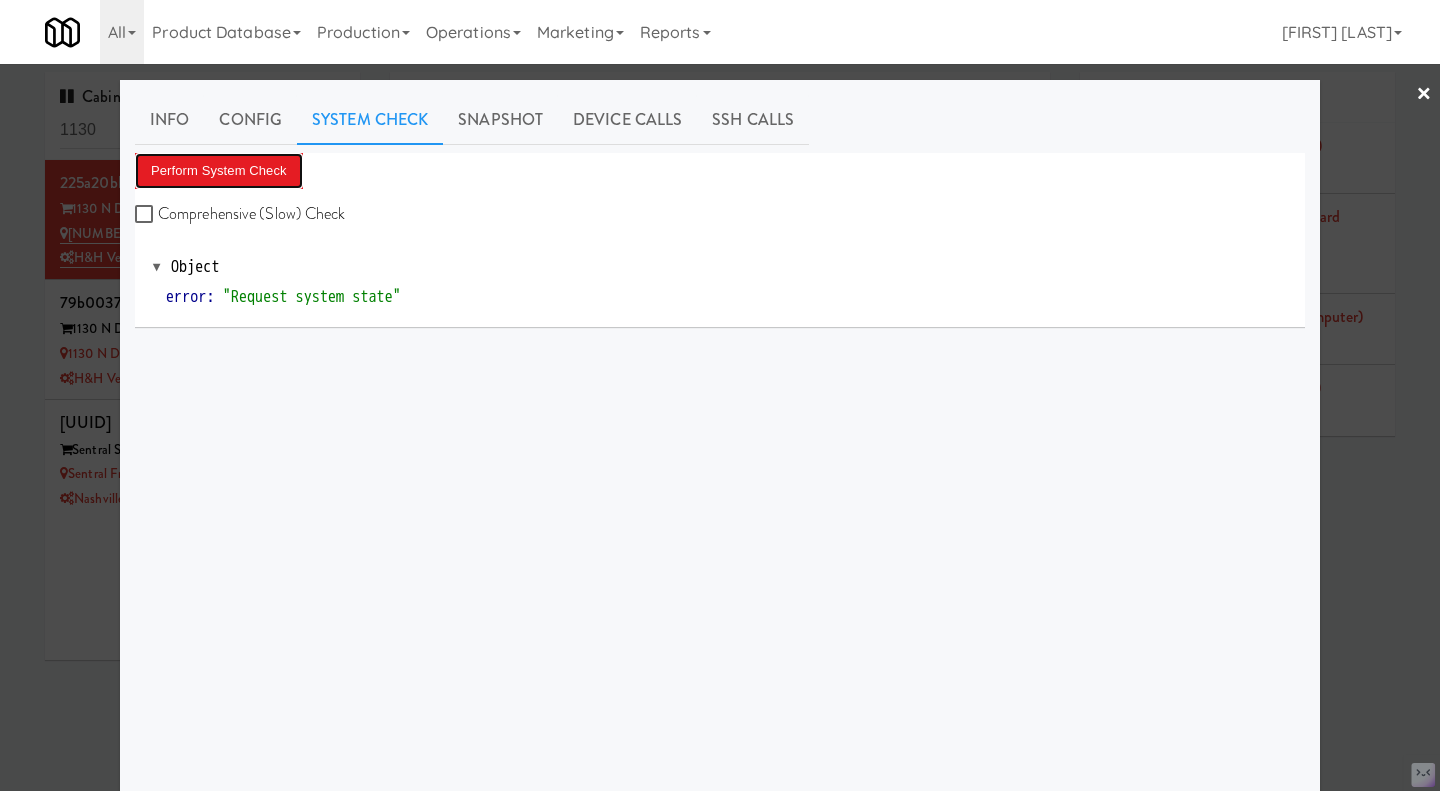 click on "Perform System Check" at bounding box center (219, 171) 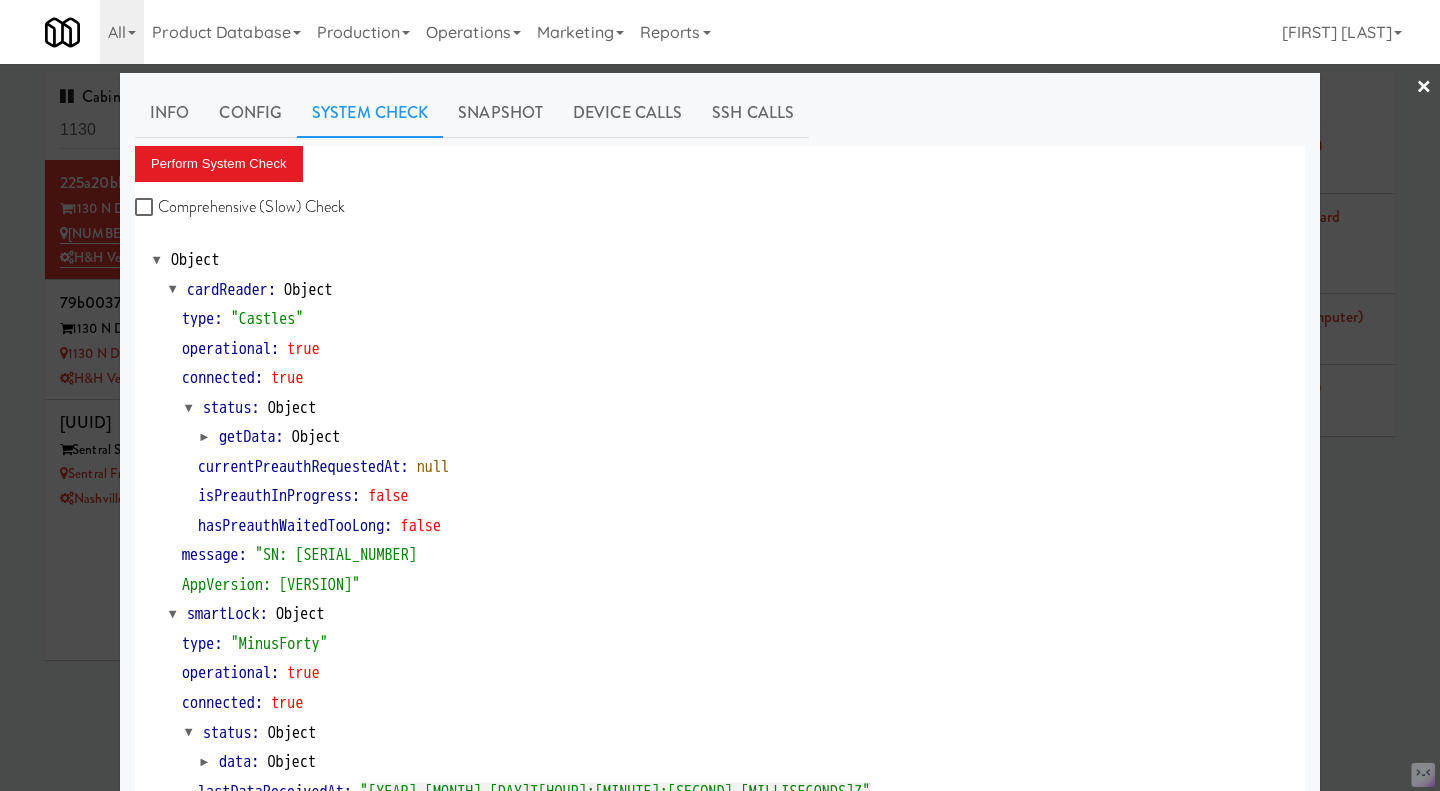 scroll, scrollTop: 0, scrollLeft: 0, axis: both 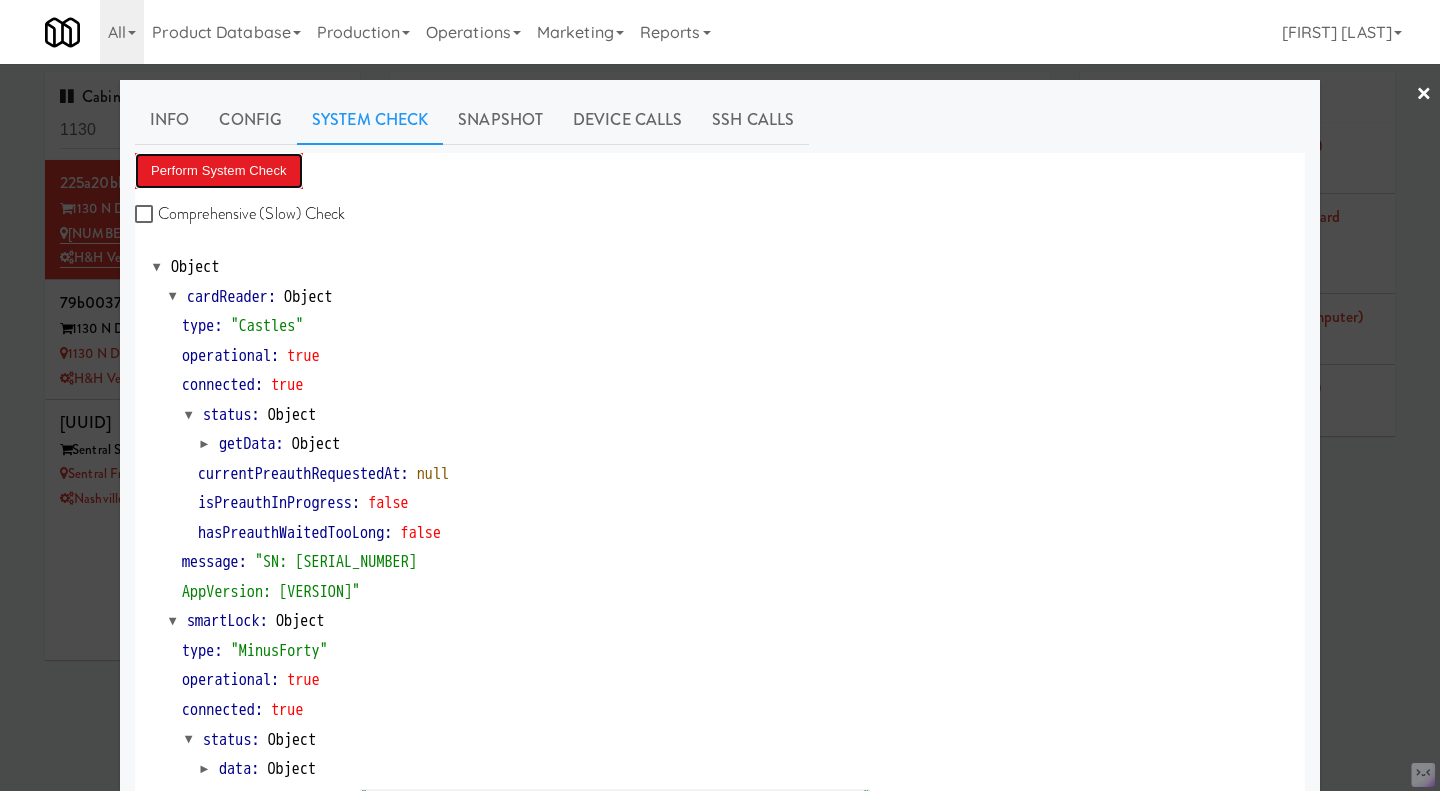 click on "Perform System Check" at bounding box center [219, 171] 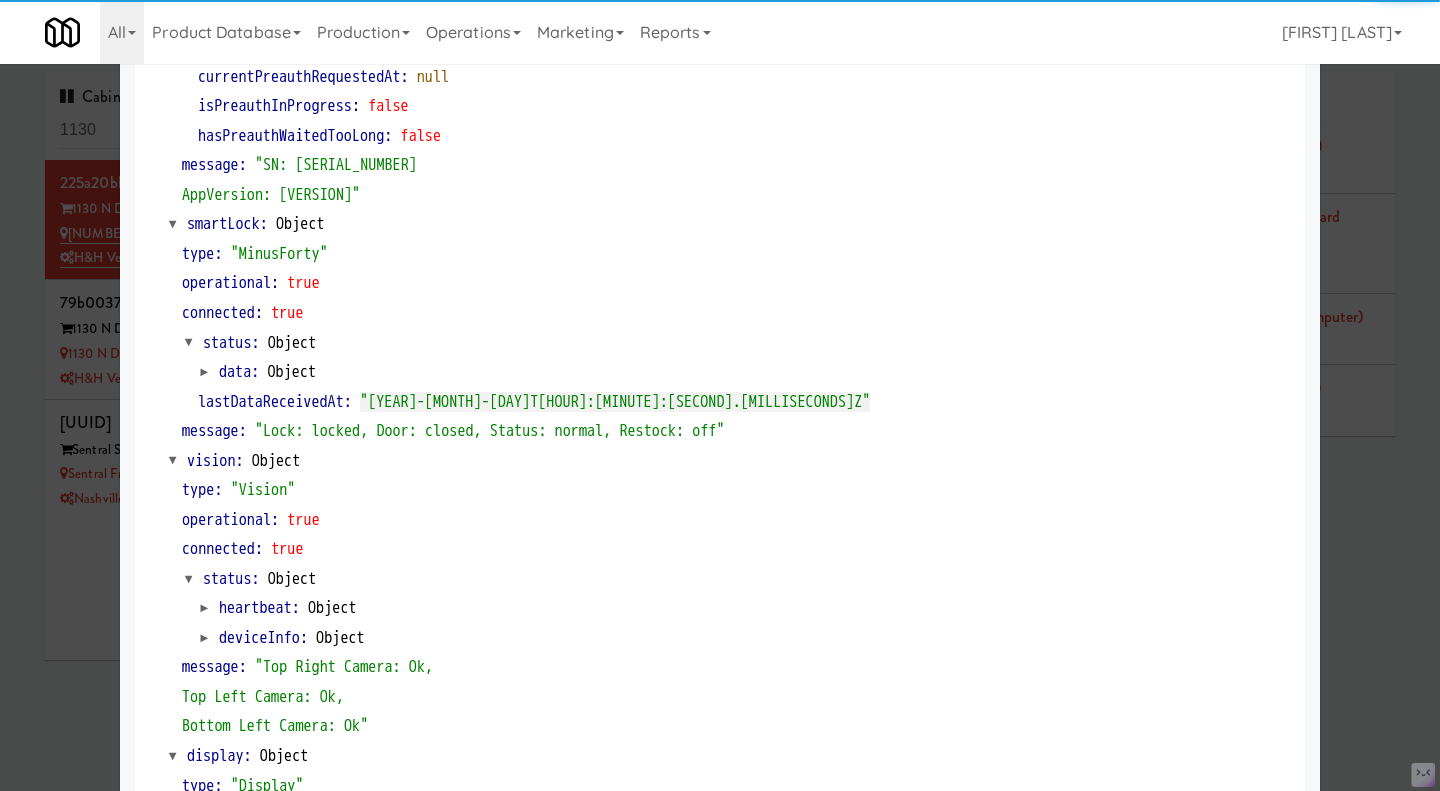scroll, scrollTop: 399, scrollLeft: 0, axis: vertical 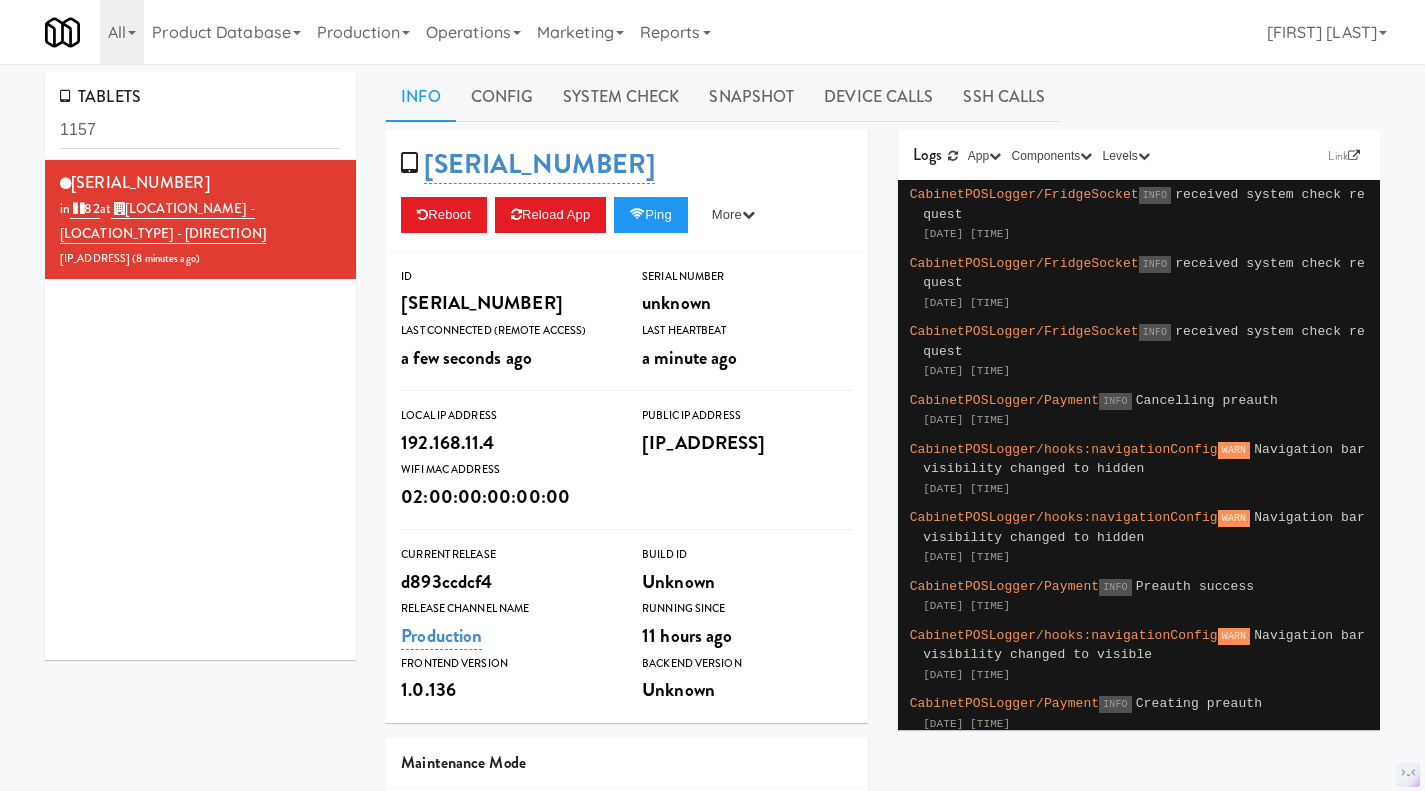 click on "Production" at bounding box center [363, 32] 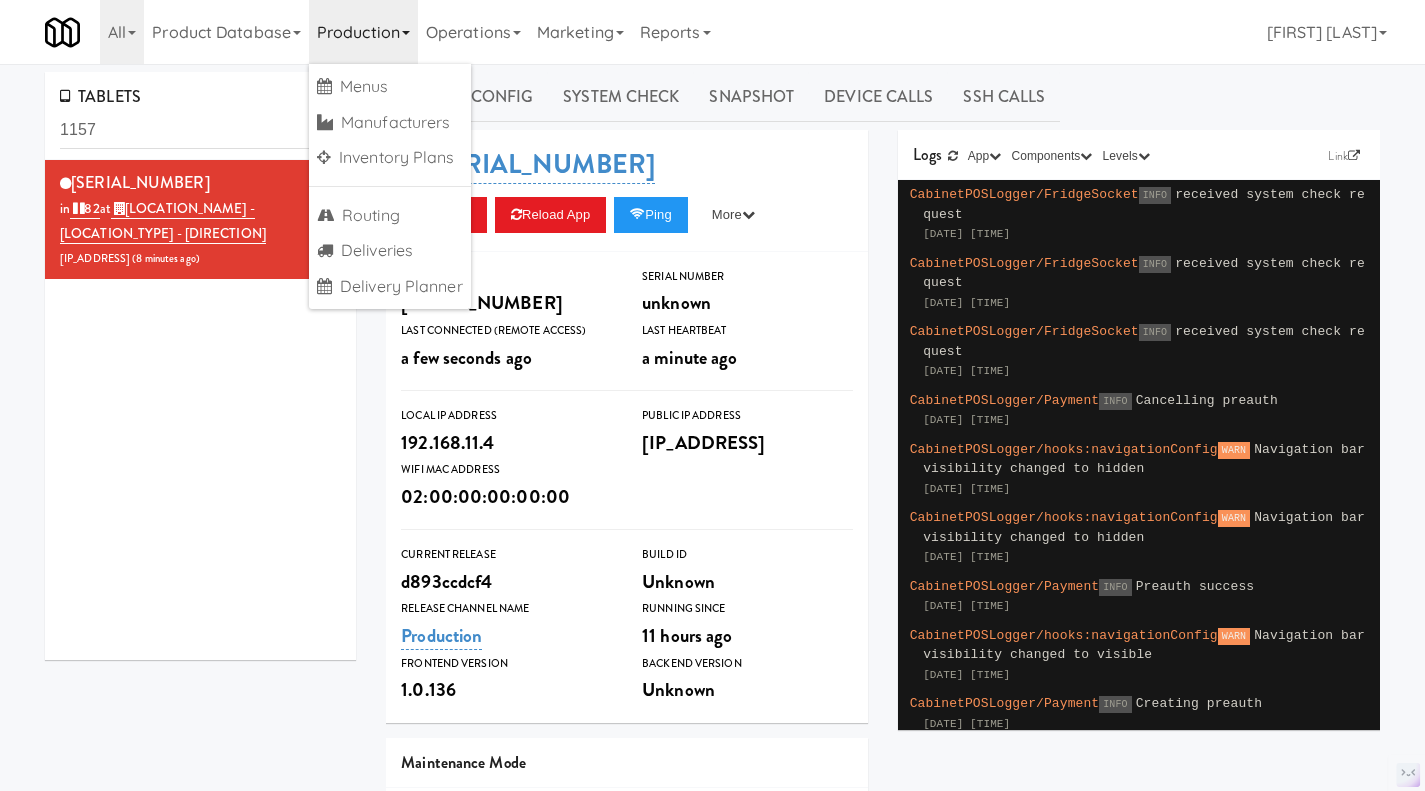 click on "Operations" at bounding box center (473, 32) 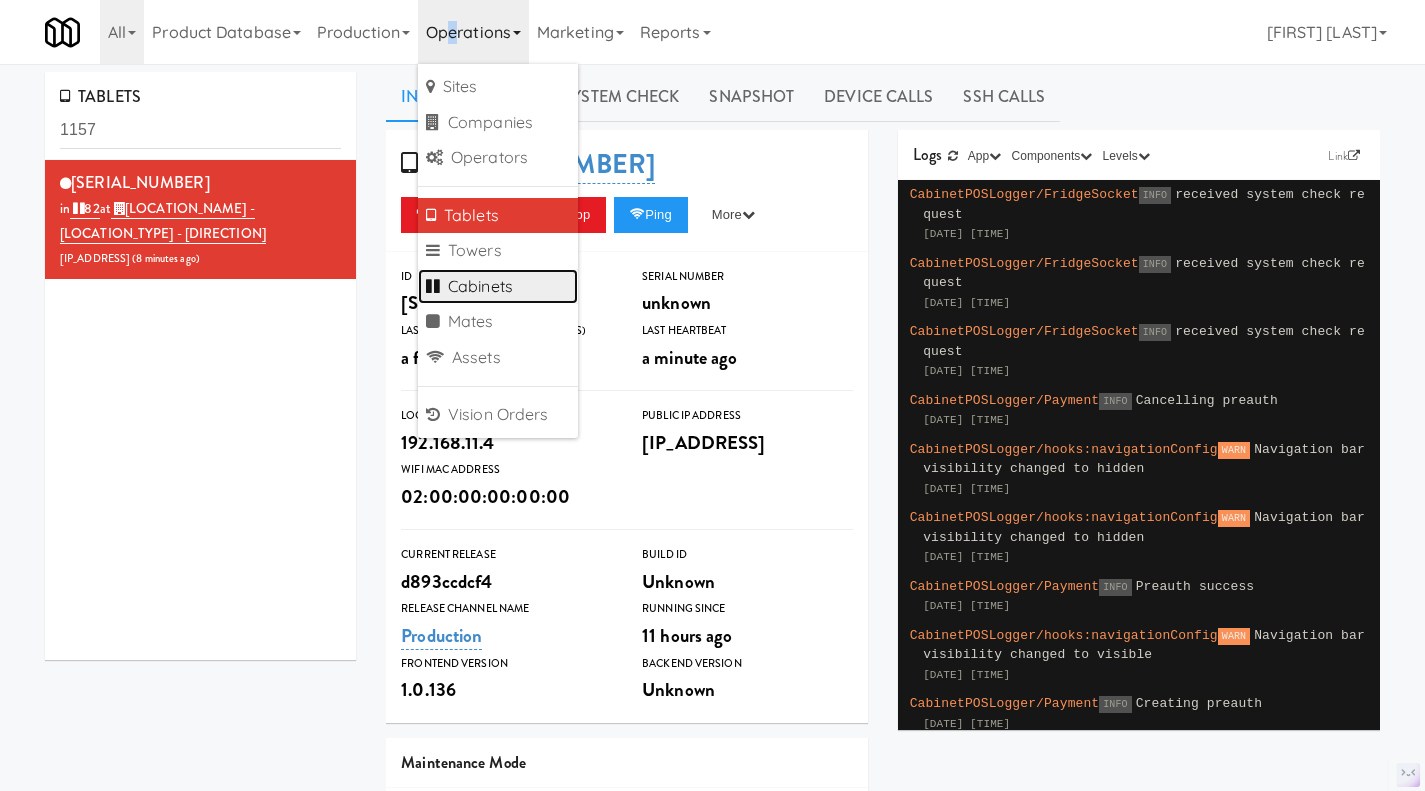 click on "Cabinets" at bounding box center [498, 287] 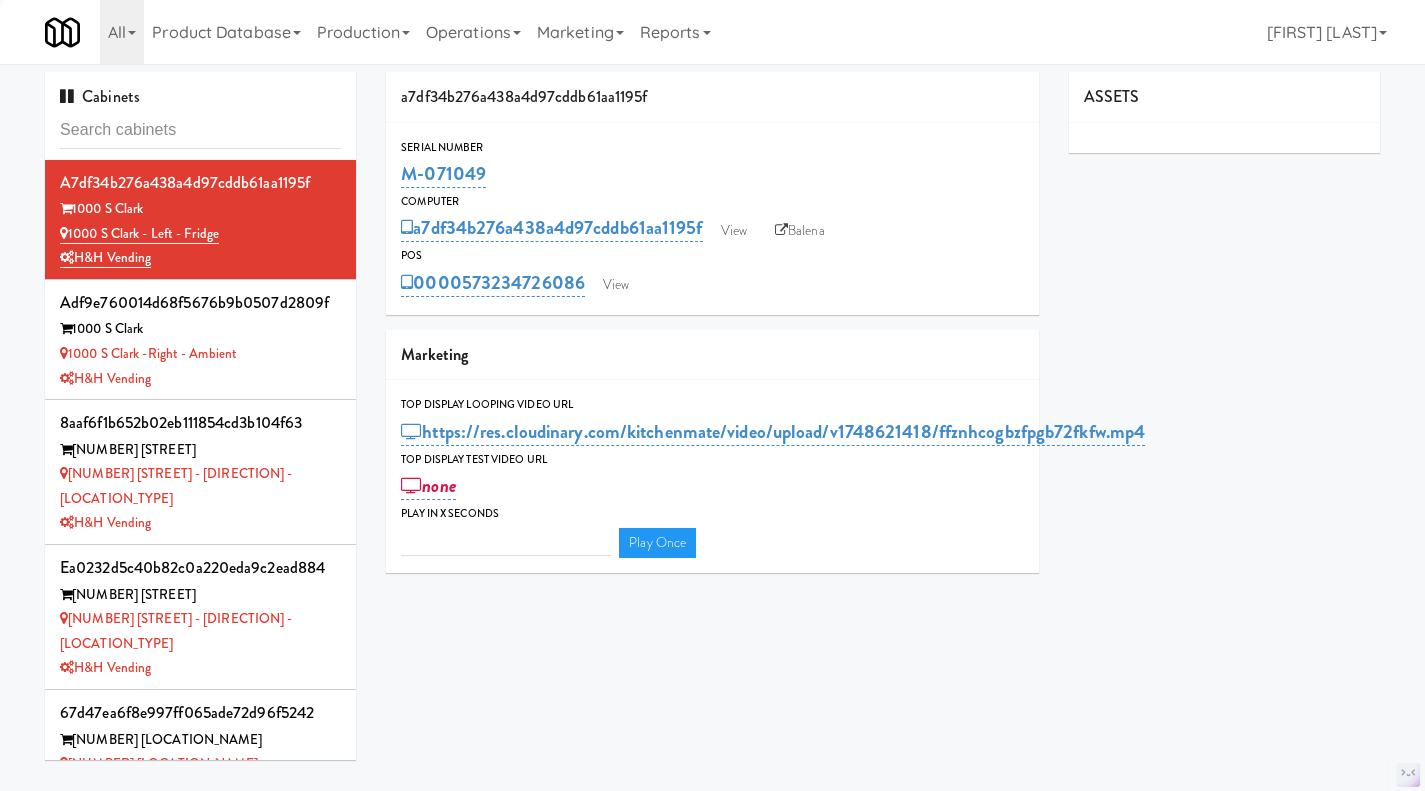 type on "3" 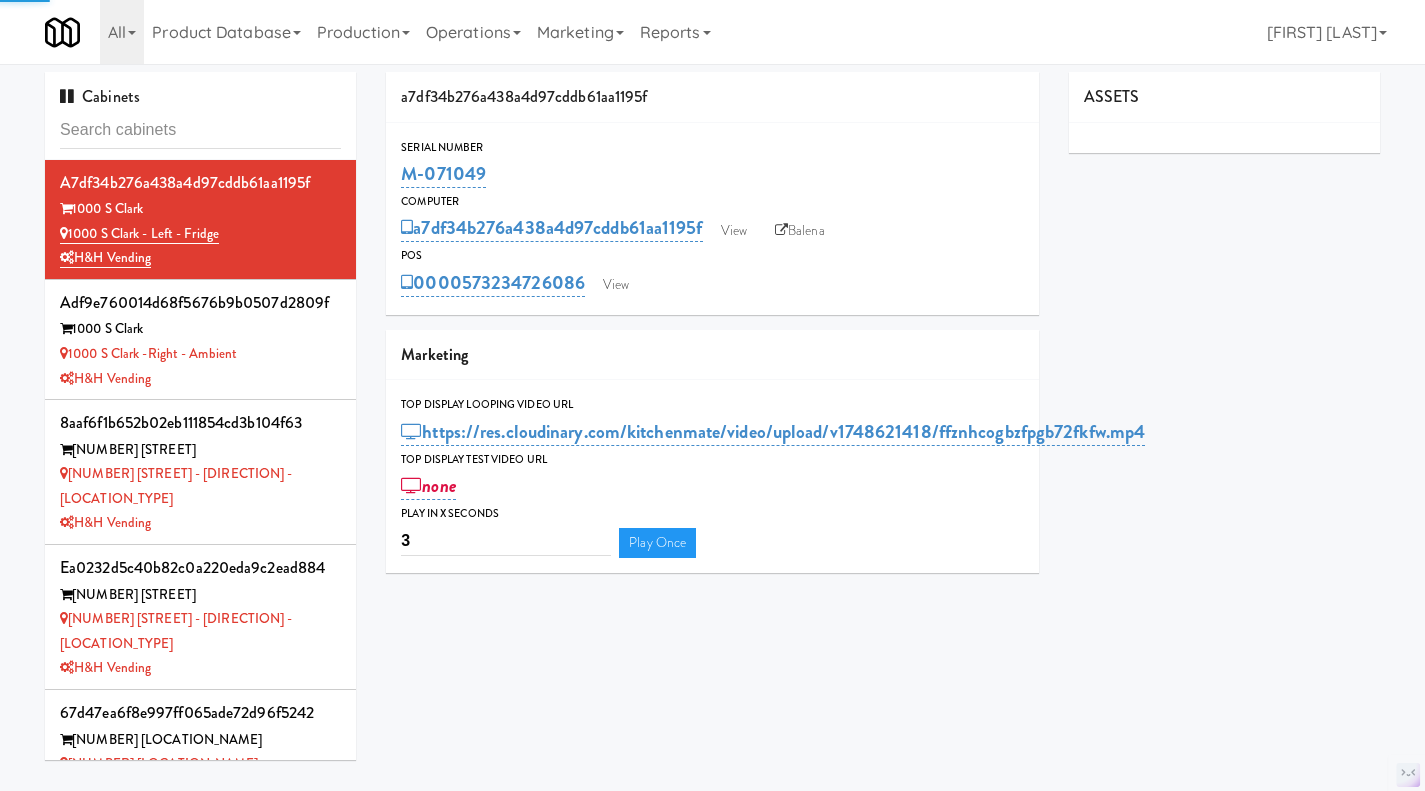 click on "H&H Vending" at bounding box center [200, 379] 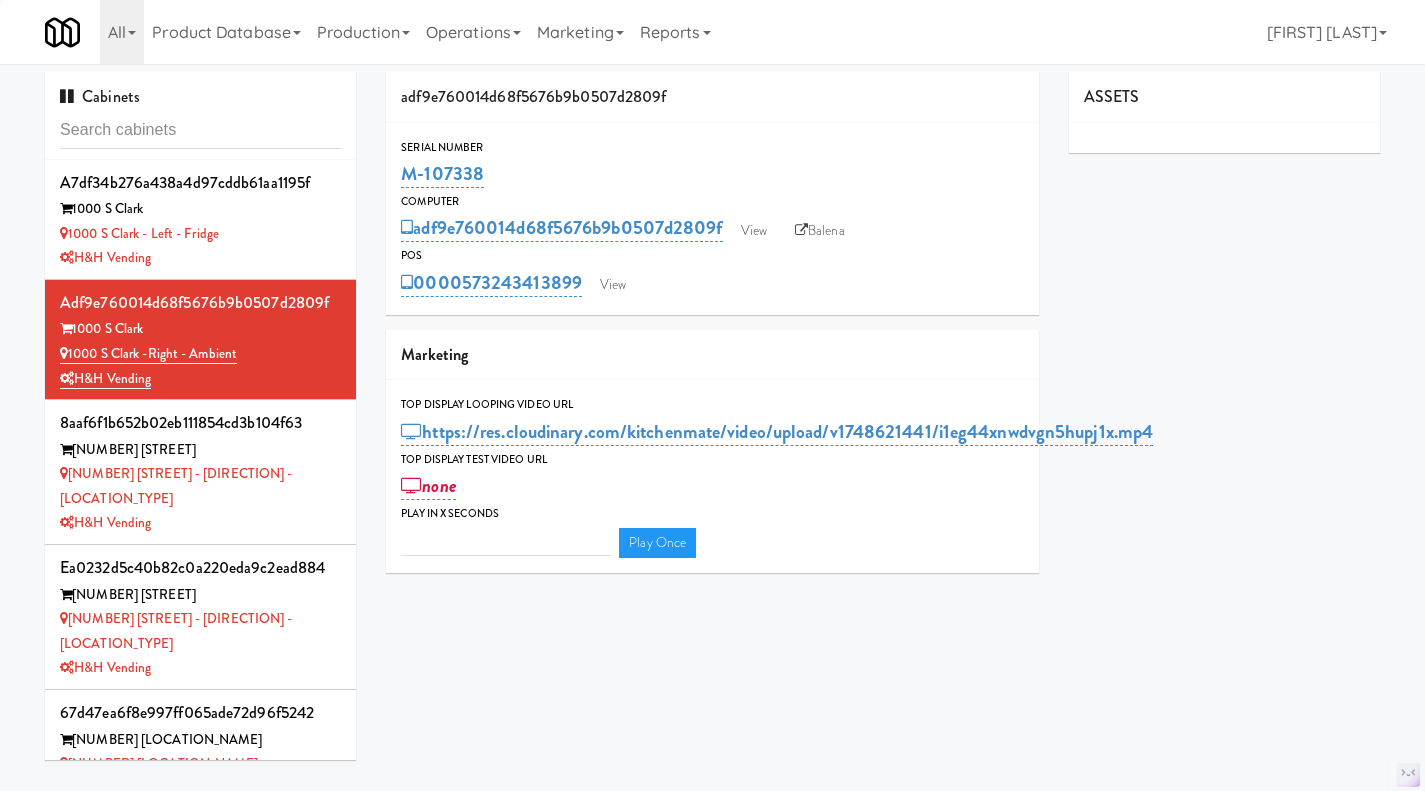 type on "3" 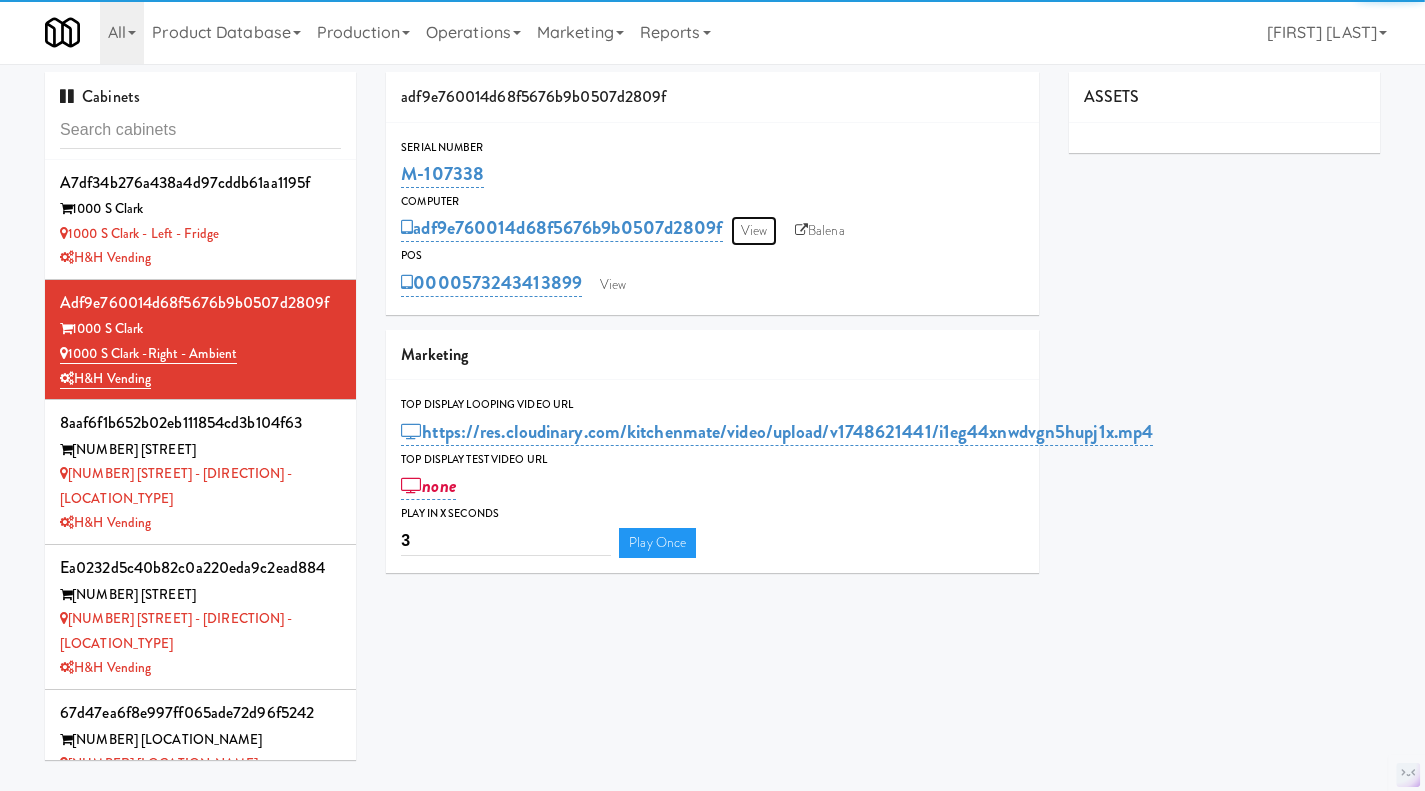 click on "View" at bounding box center [754, 231] 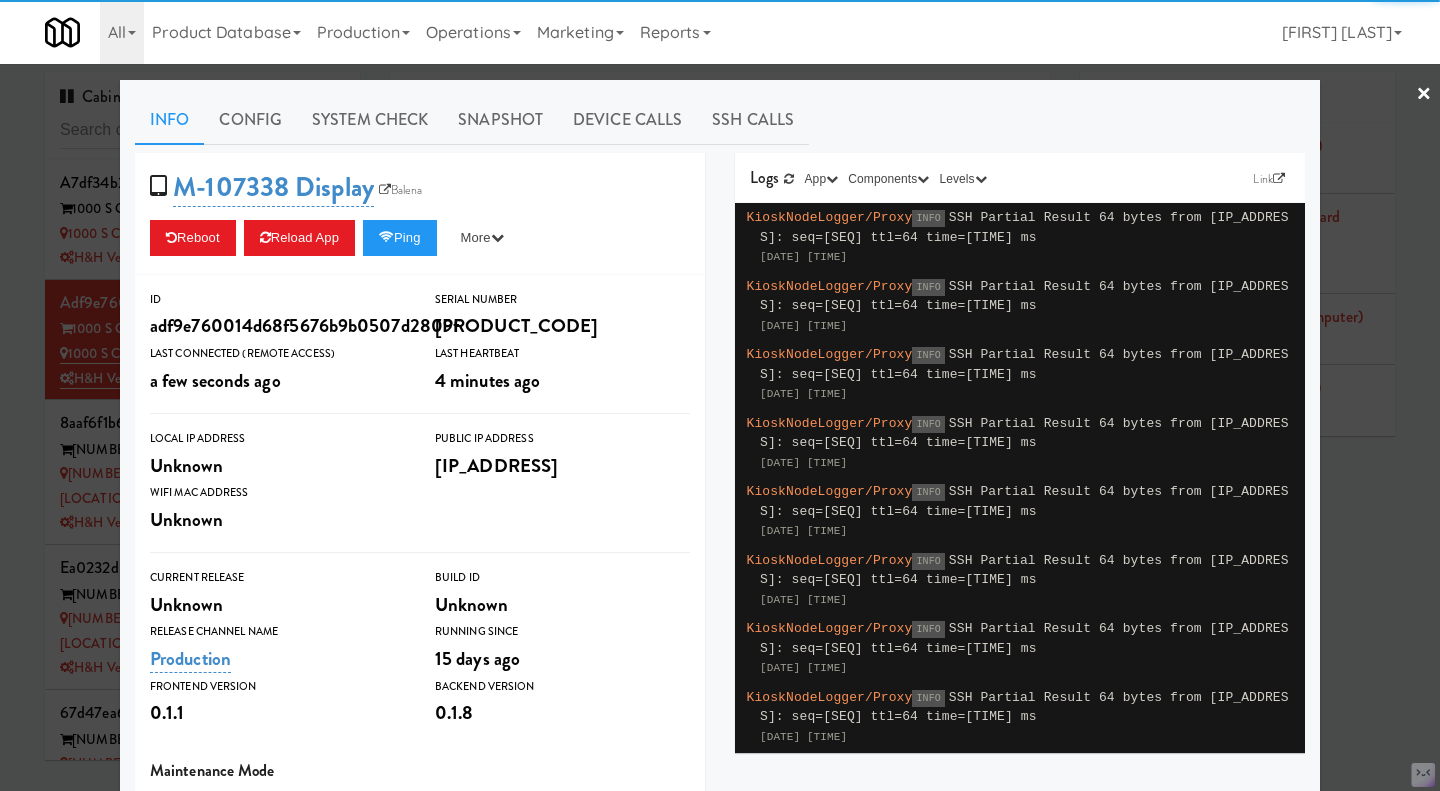 click on "System Check" at bounding box center (370, 120) 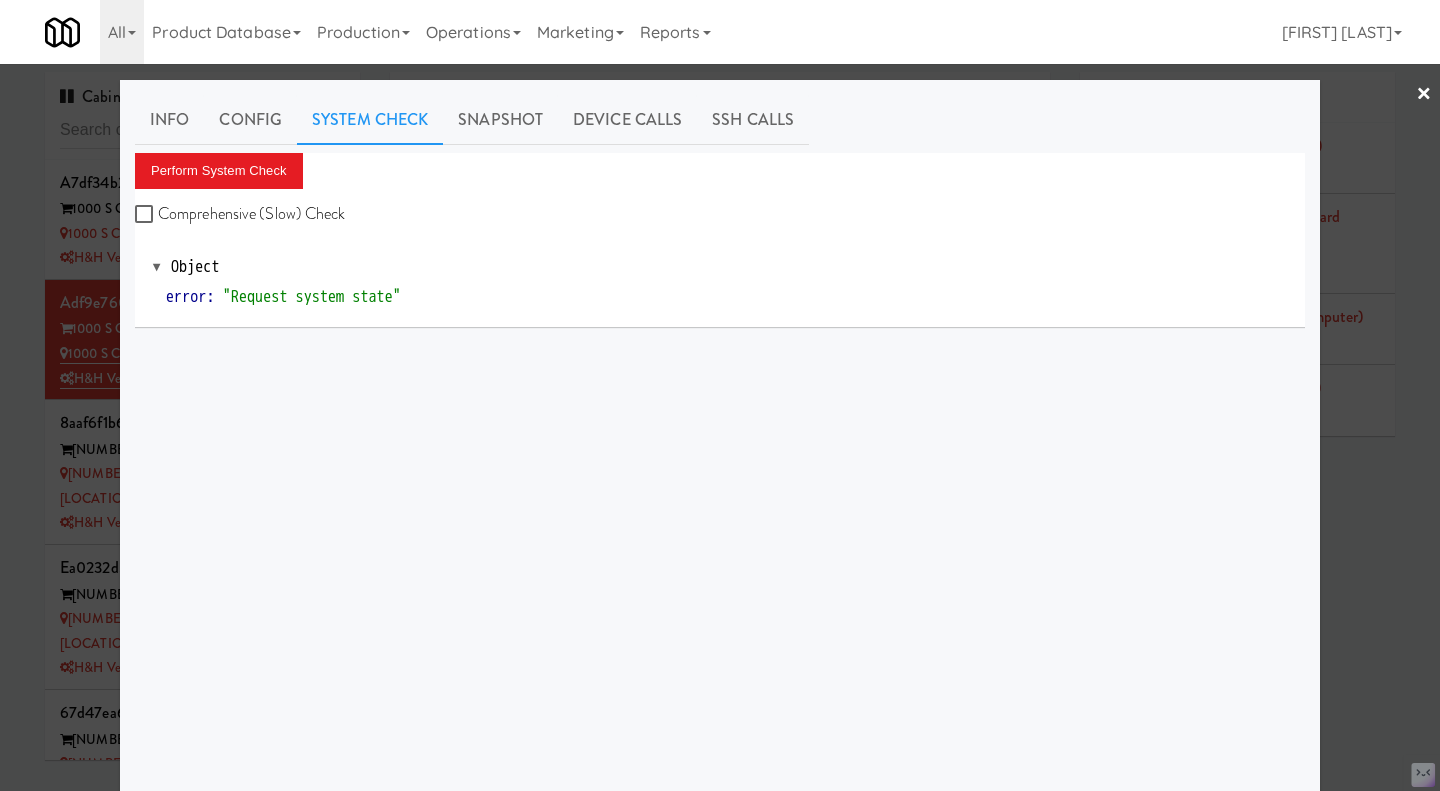 click on "Comprehensive (Slow) Check" at bounding box center (240, 214) 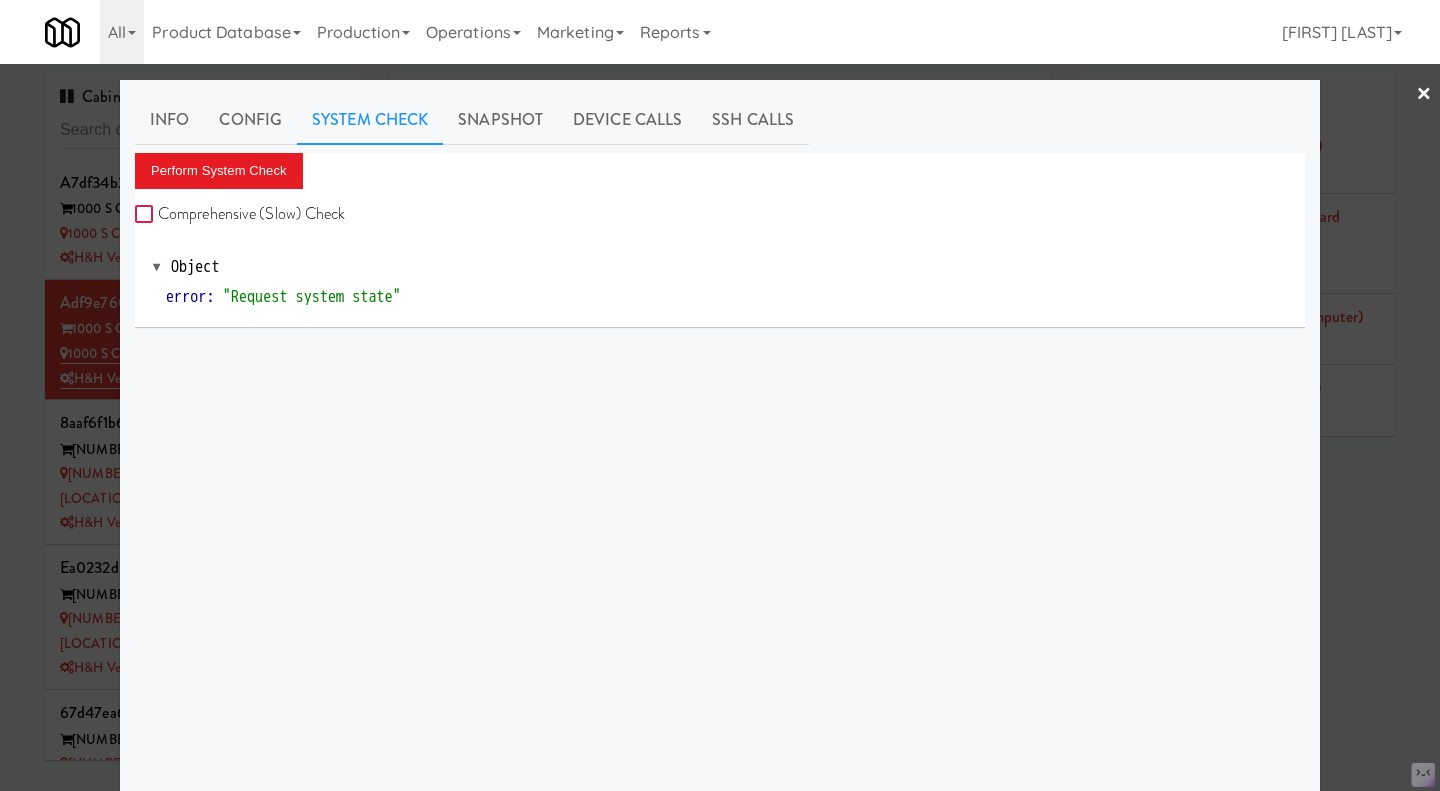 click on "Comprehensive (Slow) Check" at bounding box center (146, 215) 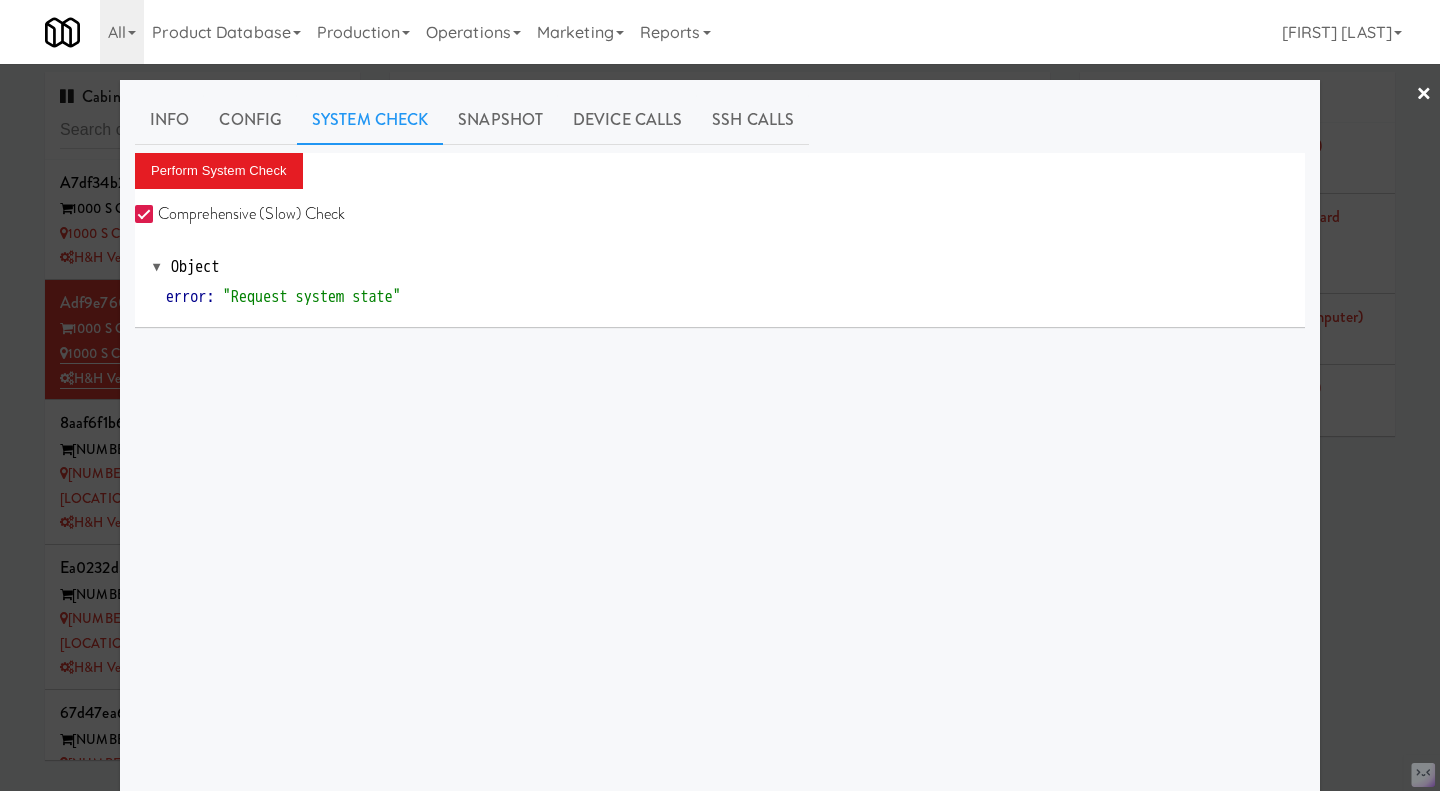 click on "Config" at bounding box center [250, 120] 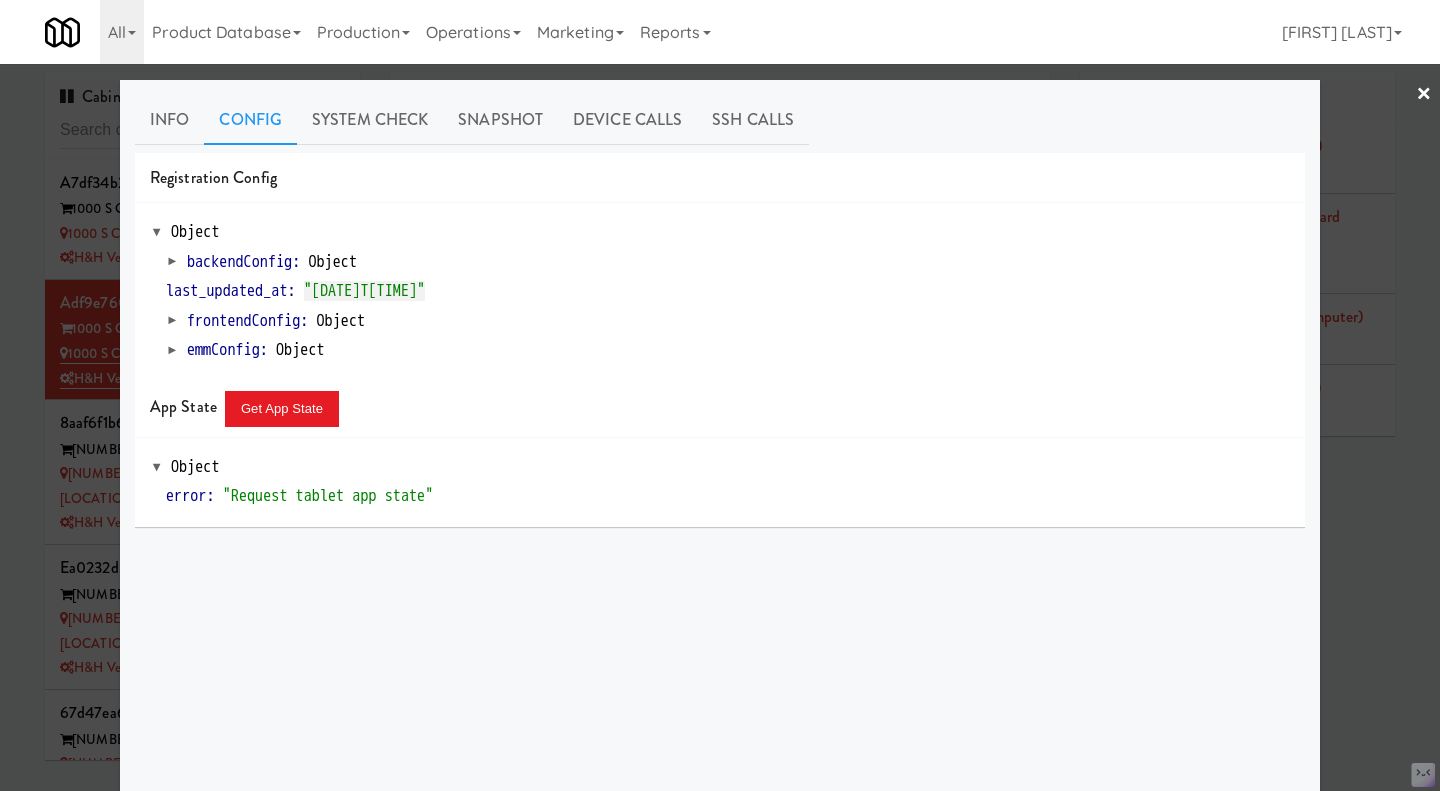 click on "System Check" at bounding box center [370, 120] 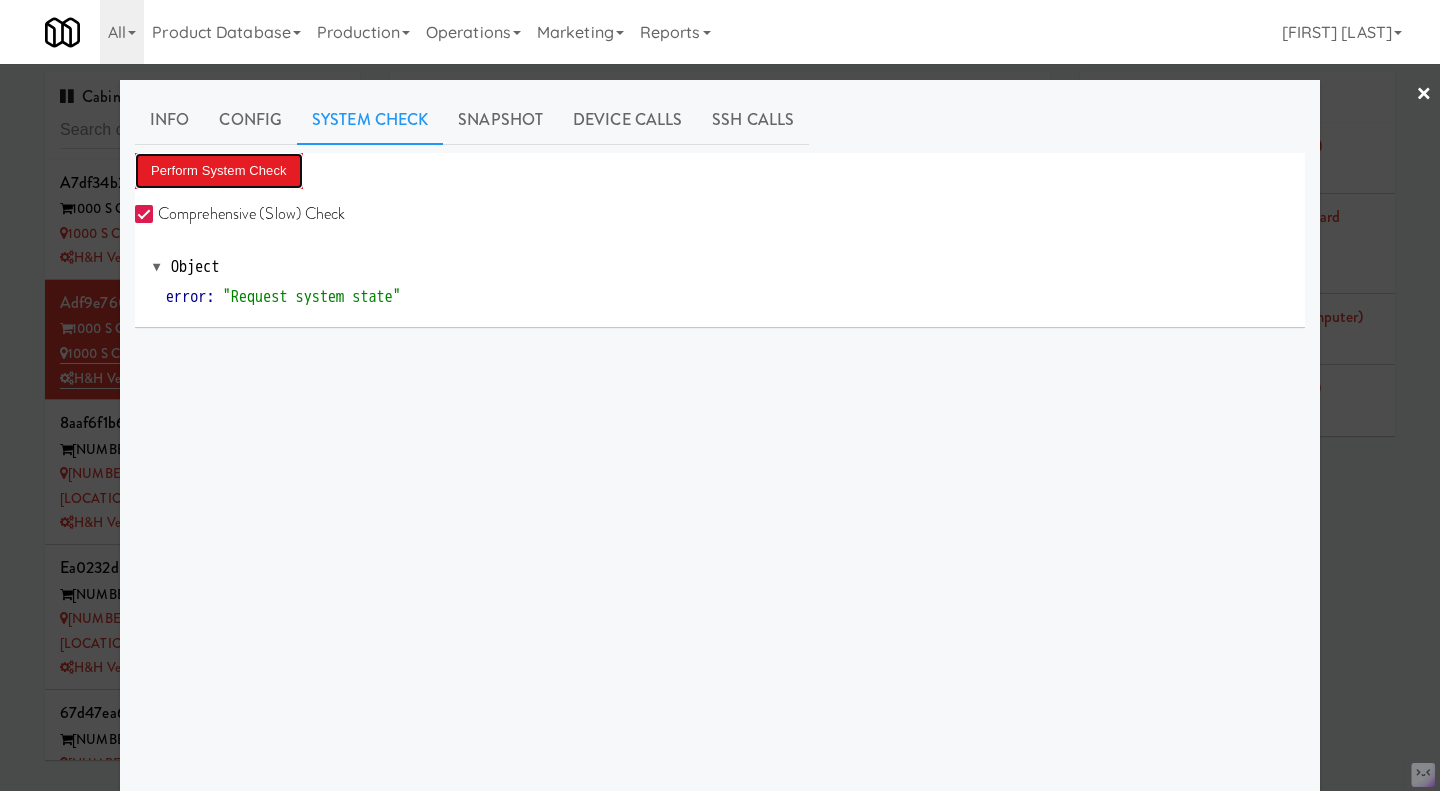 click on "Perform System Check" at bounding box center [219, 171] 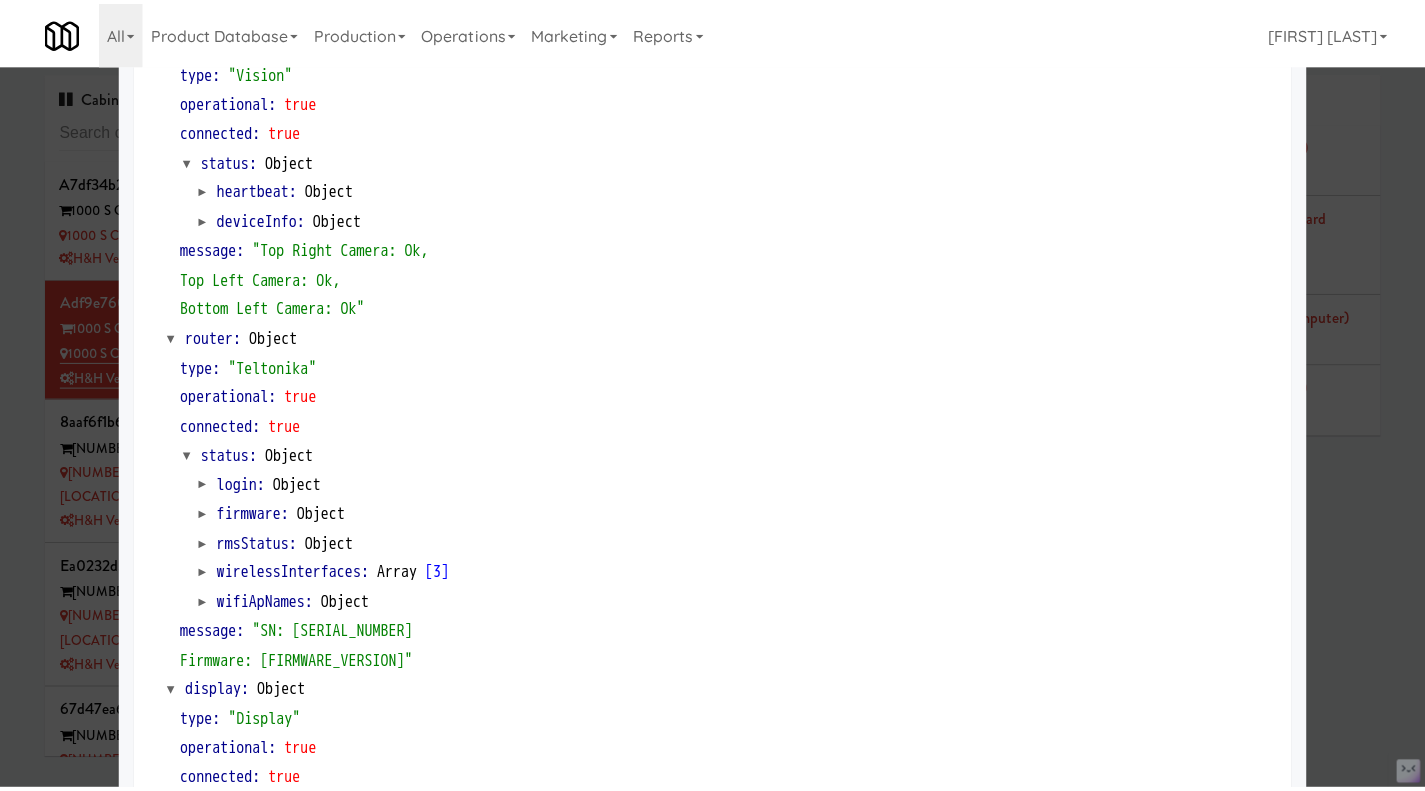 scroll, scrollTop: 825, scrollLeft: 0, axis: vertical 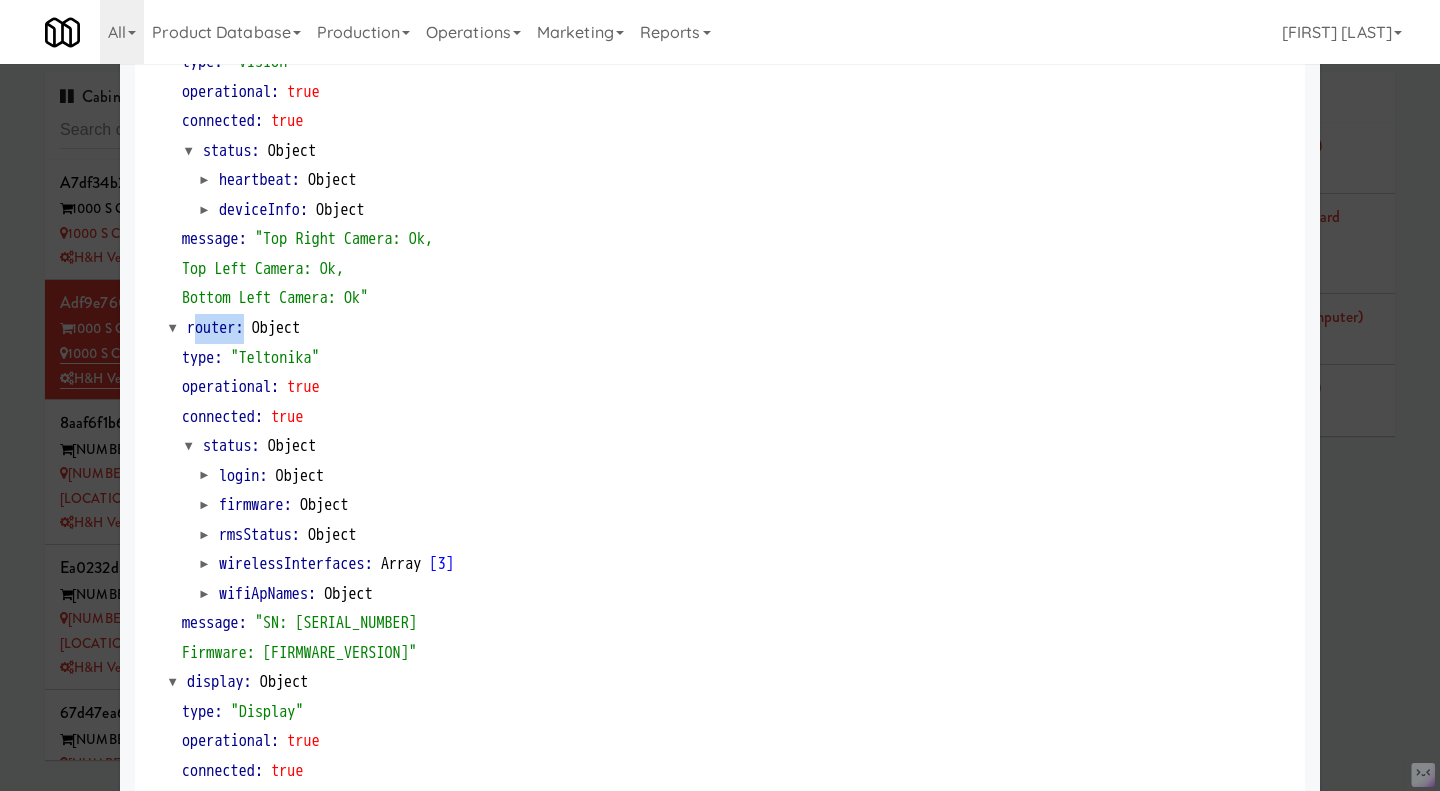 drag, startPoint x: 183, startPoint y: 328, endPoint x: 236, endPoint y: 330, distance: 53.037724 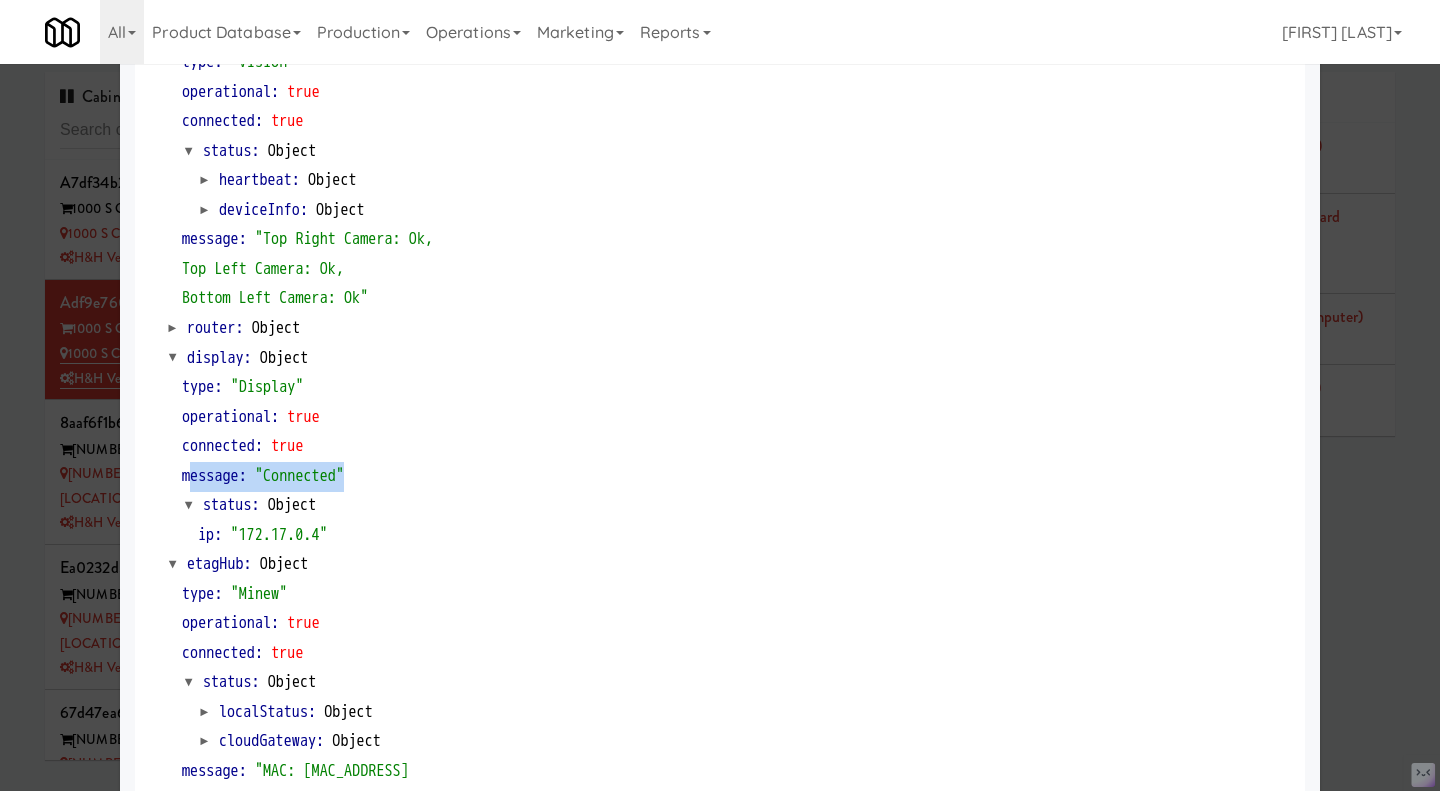 drag, startPoint x: 180, startPoint y: 476, endPoint x: 354, endPoint y: 474, distance: 174.01149 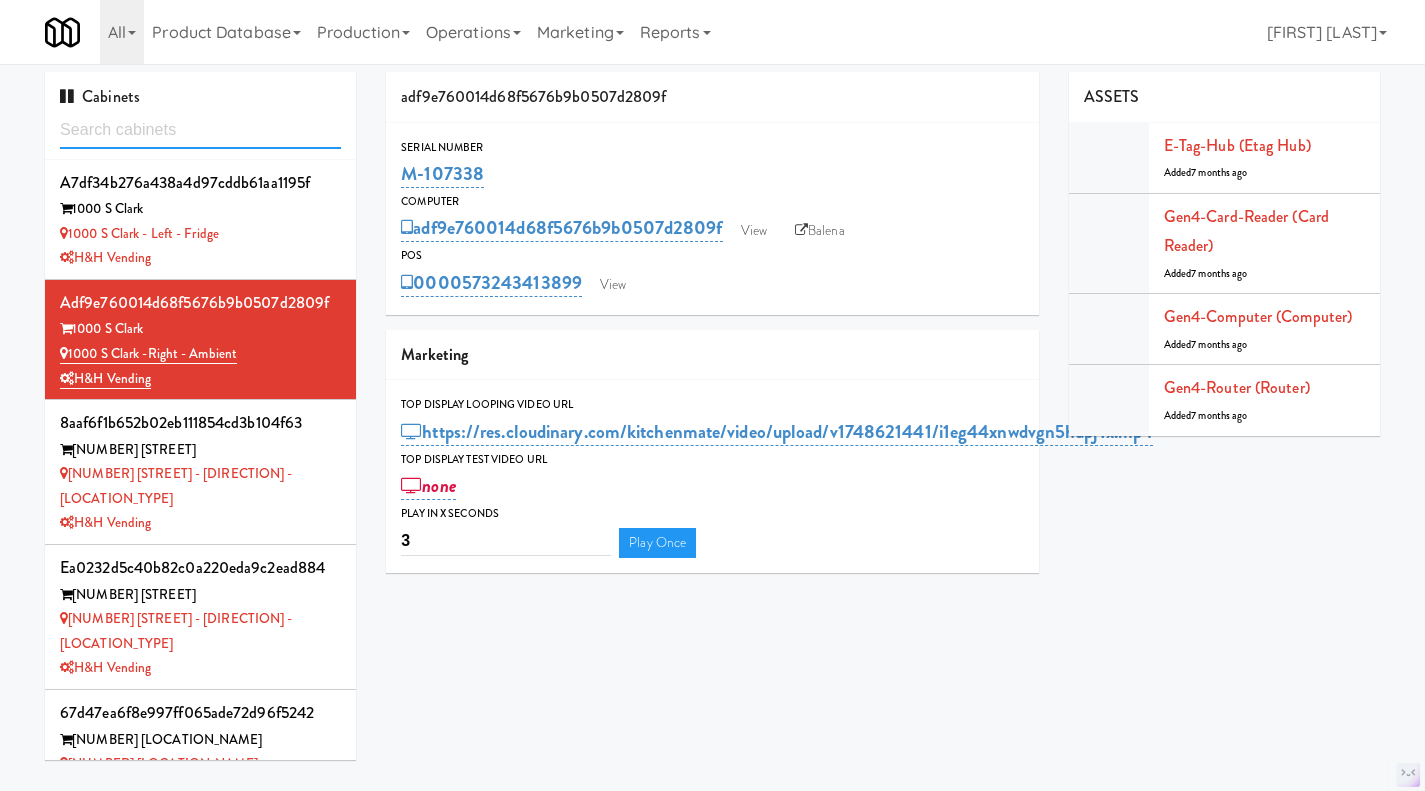click at bounding box center [200, 130] 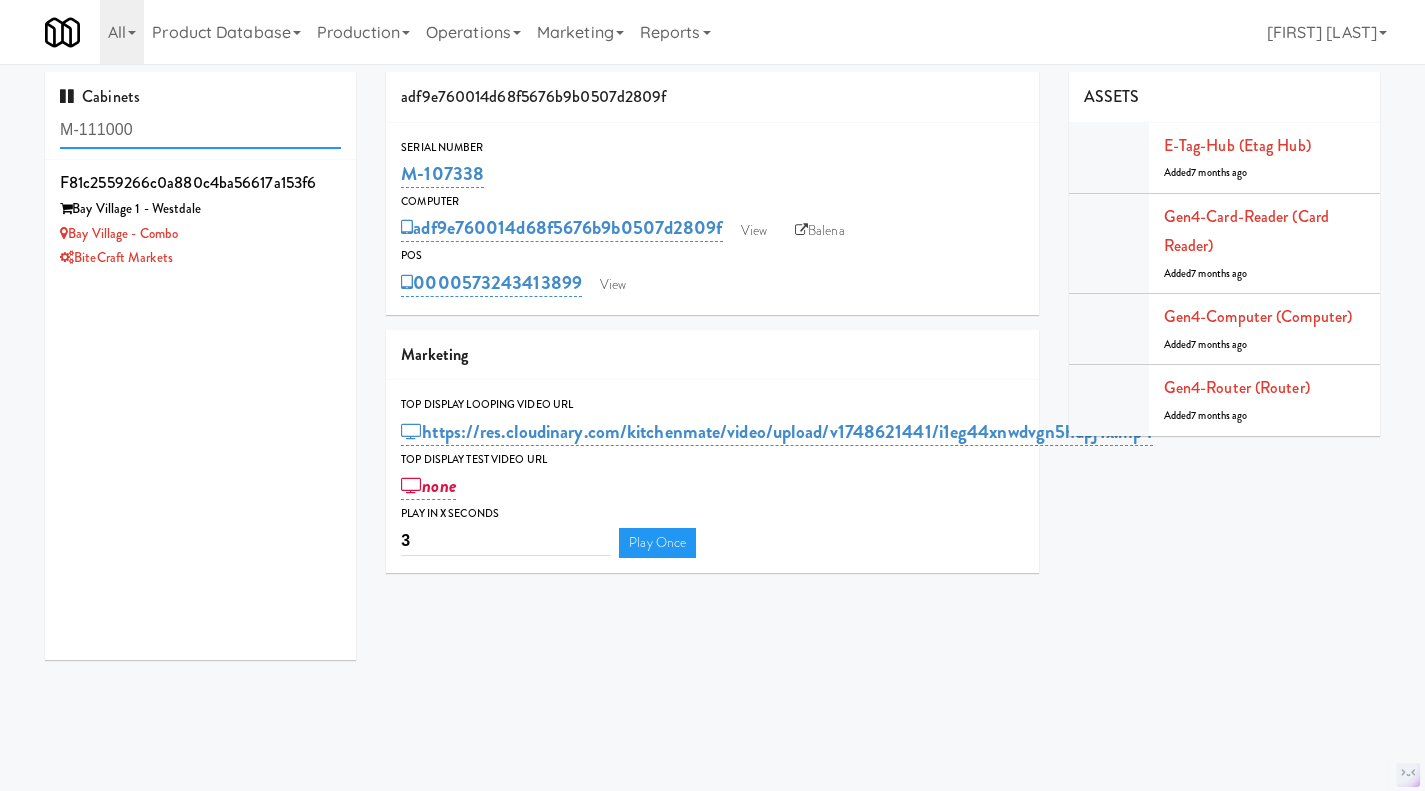 type on "M-111000" 